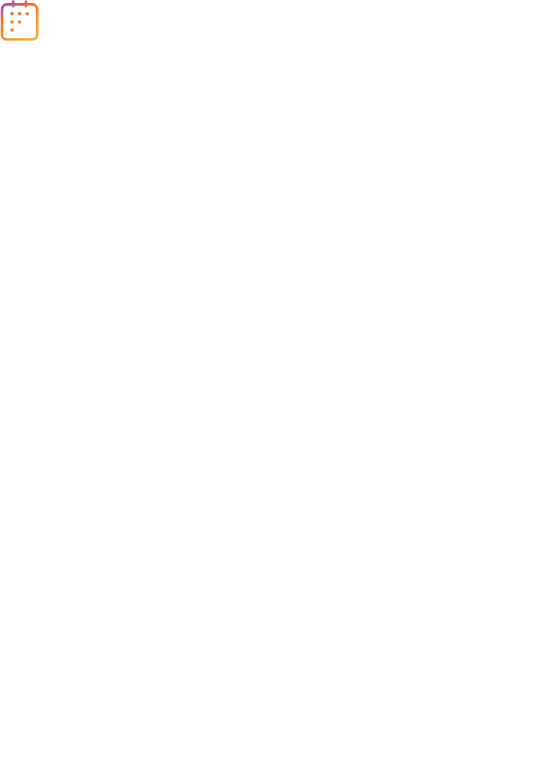 scroll, scrollTop: 0, scrollLeft: 0, axis: both 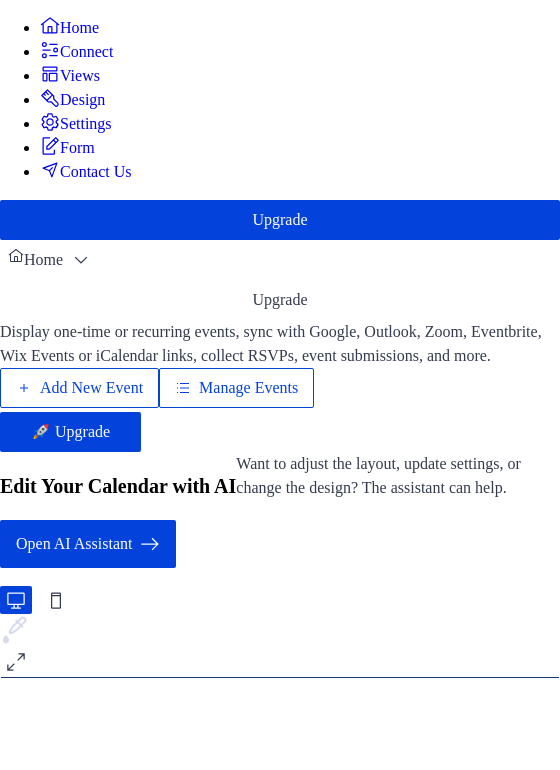 click on "Add New Event" at bounding box center (91, 388) 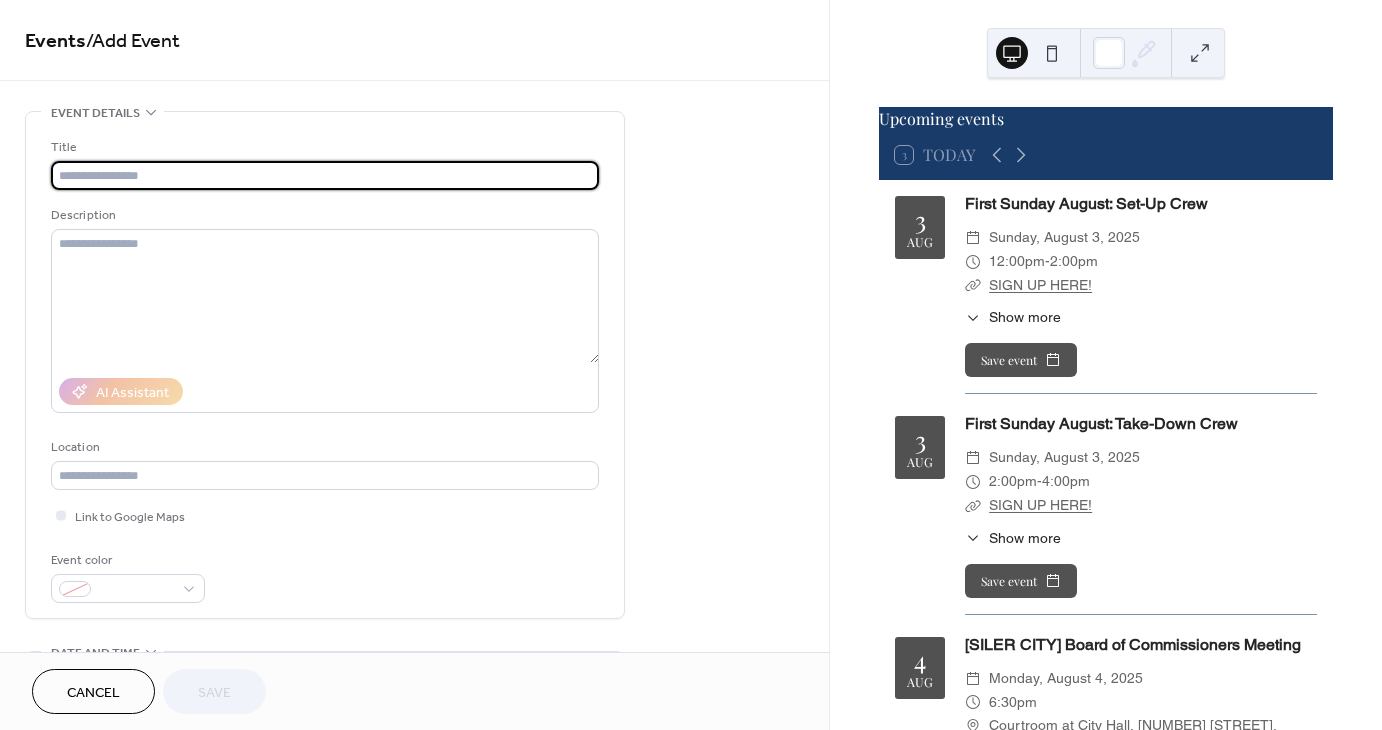 scroll, scrollTop: 0, scrollLeft: 0, axis: both 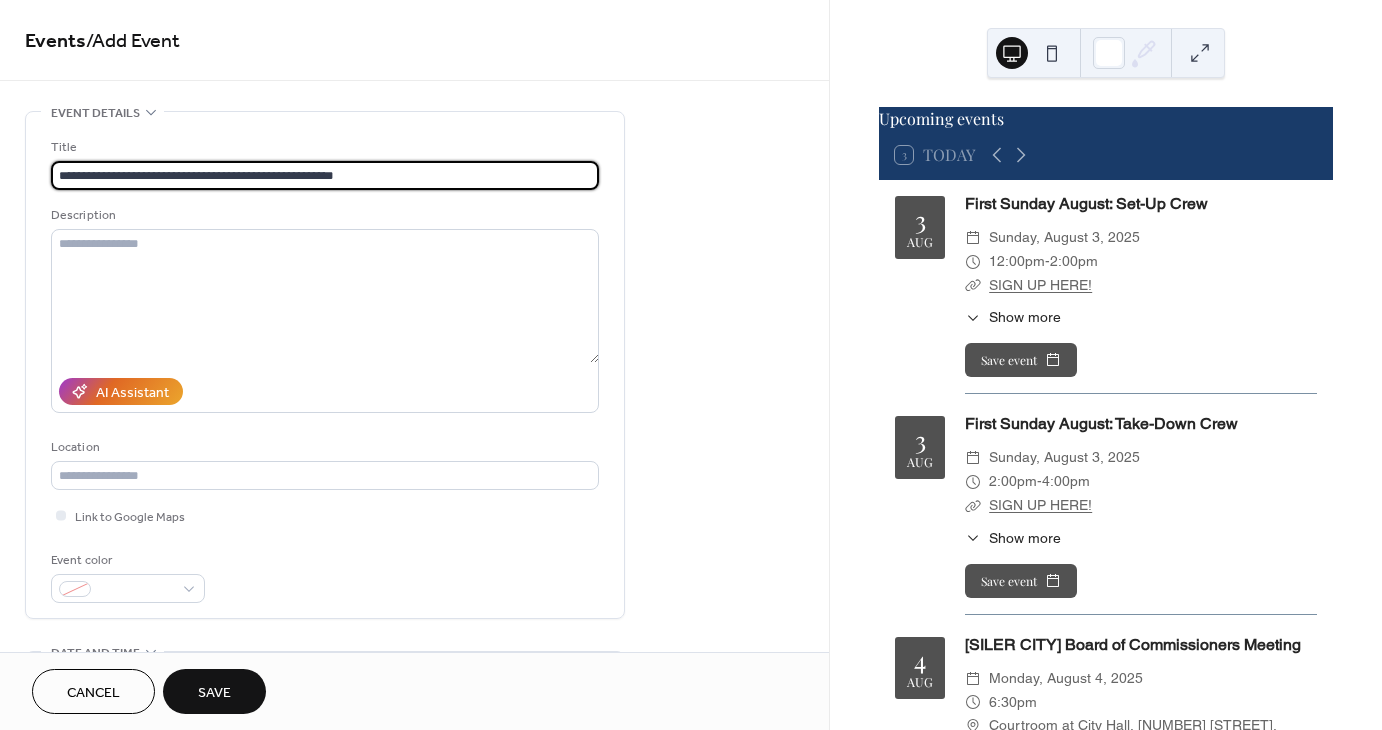 type on "**********" 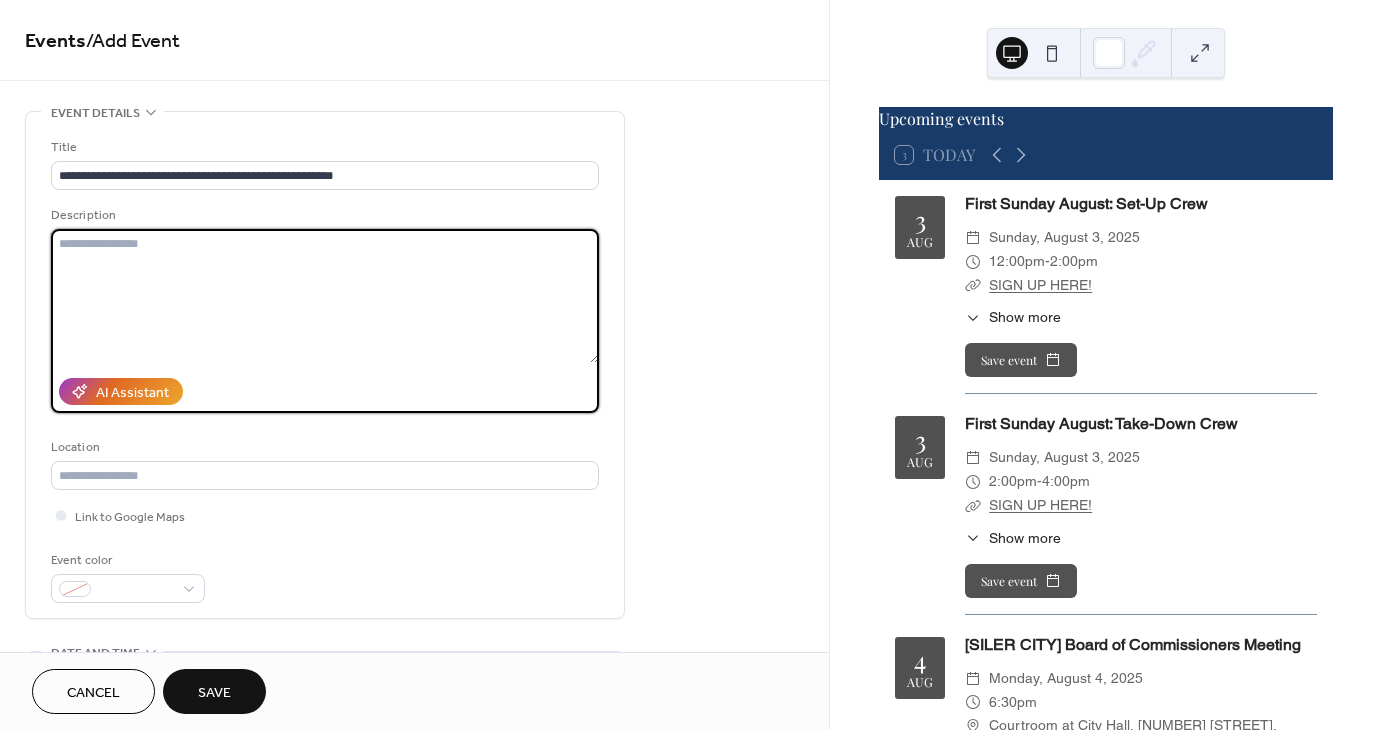 click at bounding box center [325, 296] 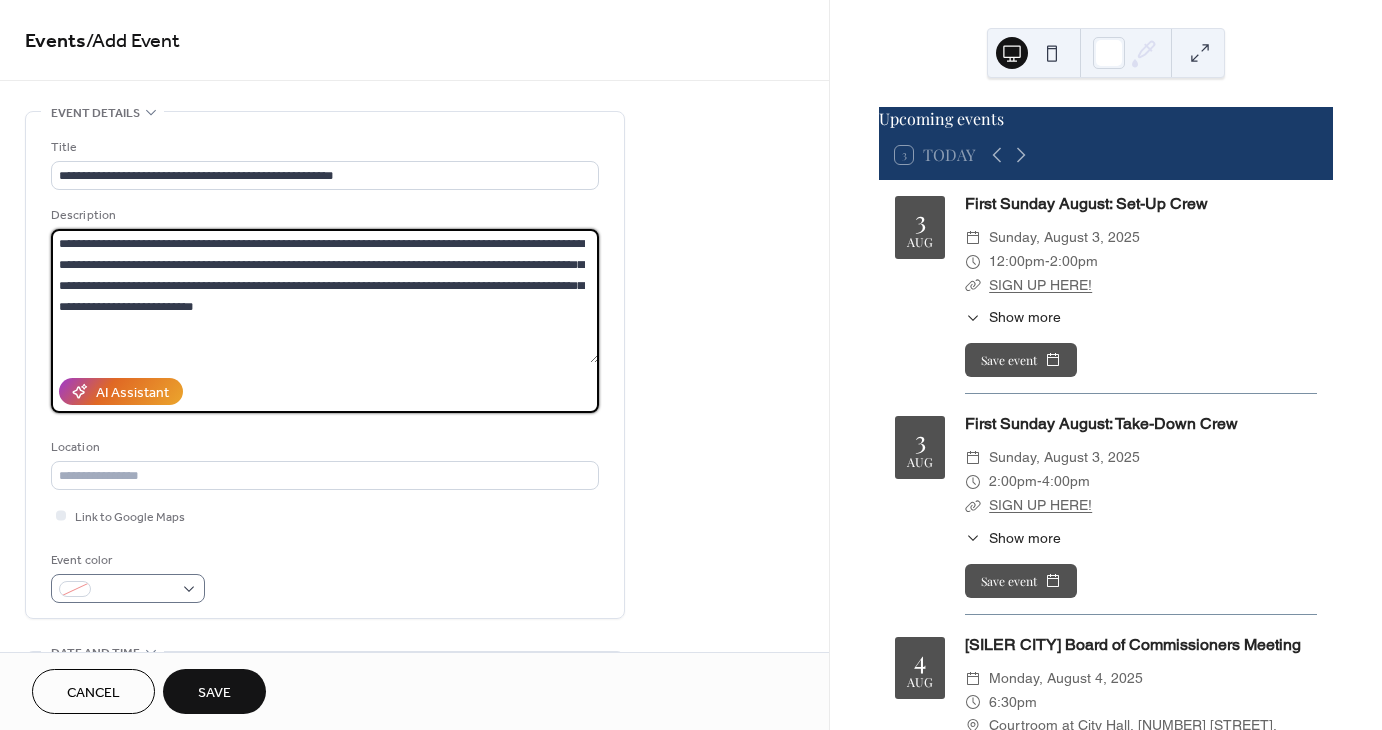 type on "**********" 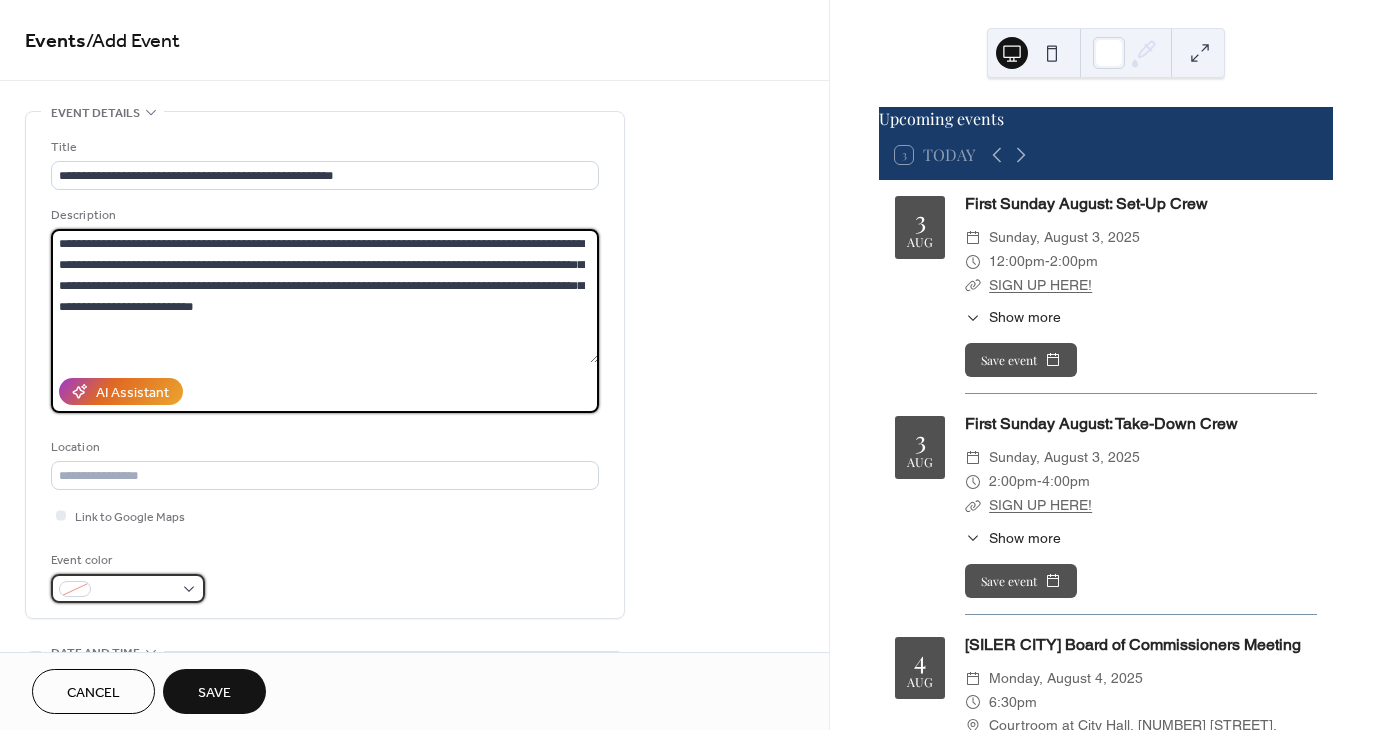 click at bounding box center (136, 590) 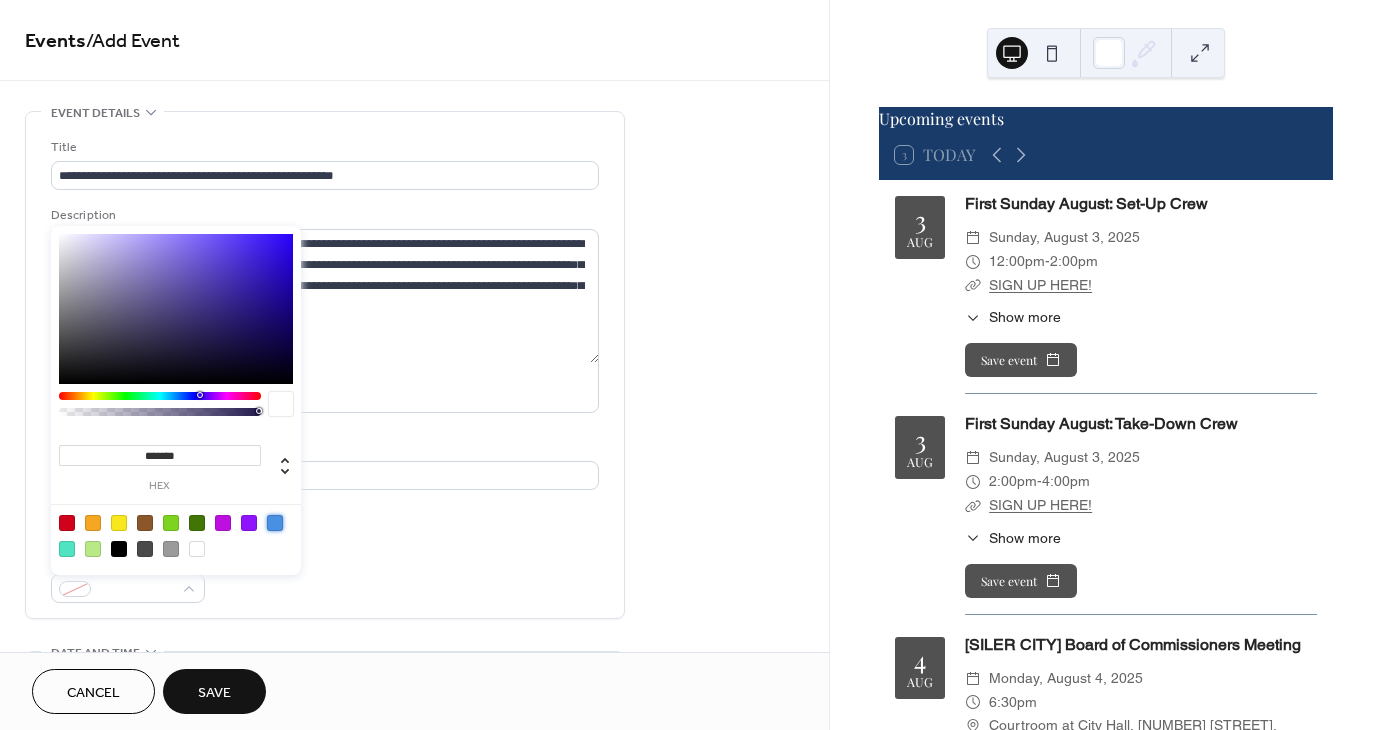 click at bounding box center (275, 523) 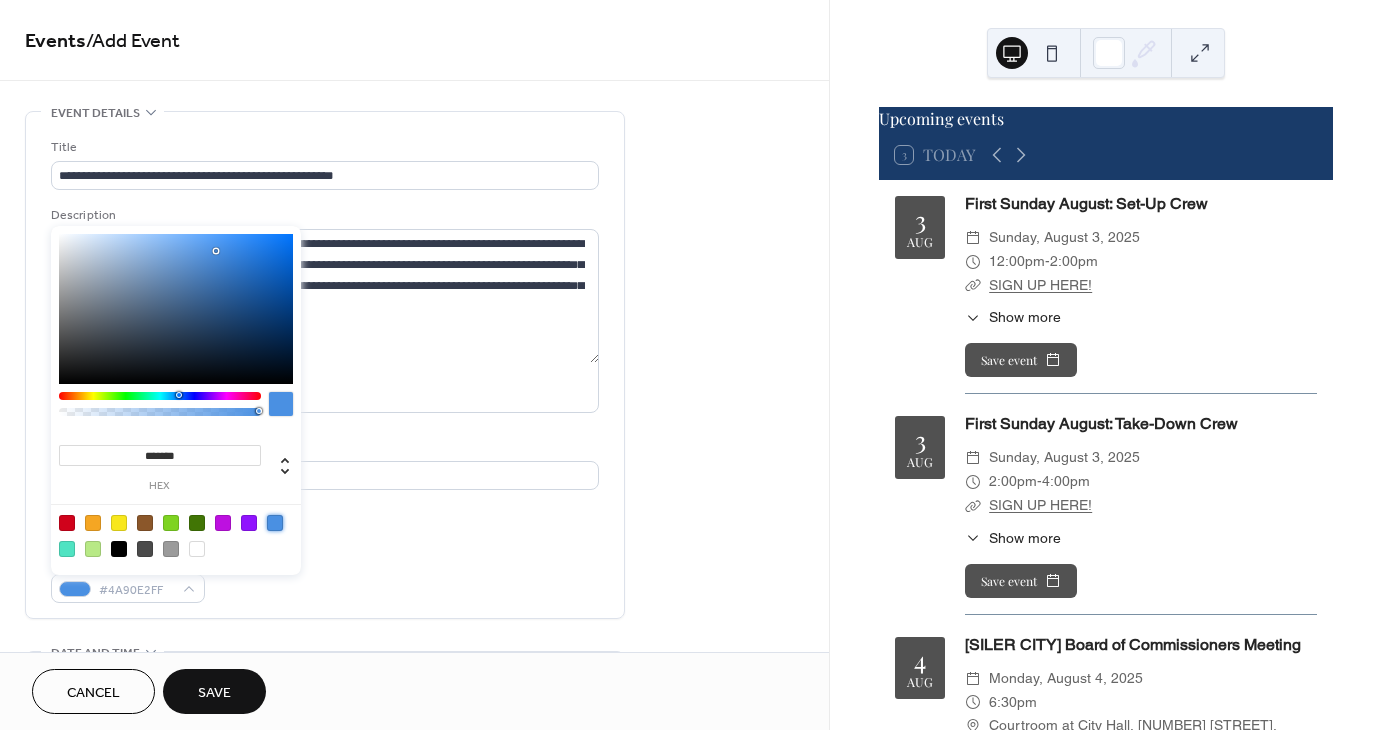 scroll, scrollTop: 232, scrollLeft: 0, axis: vertical 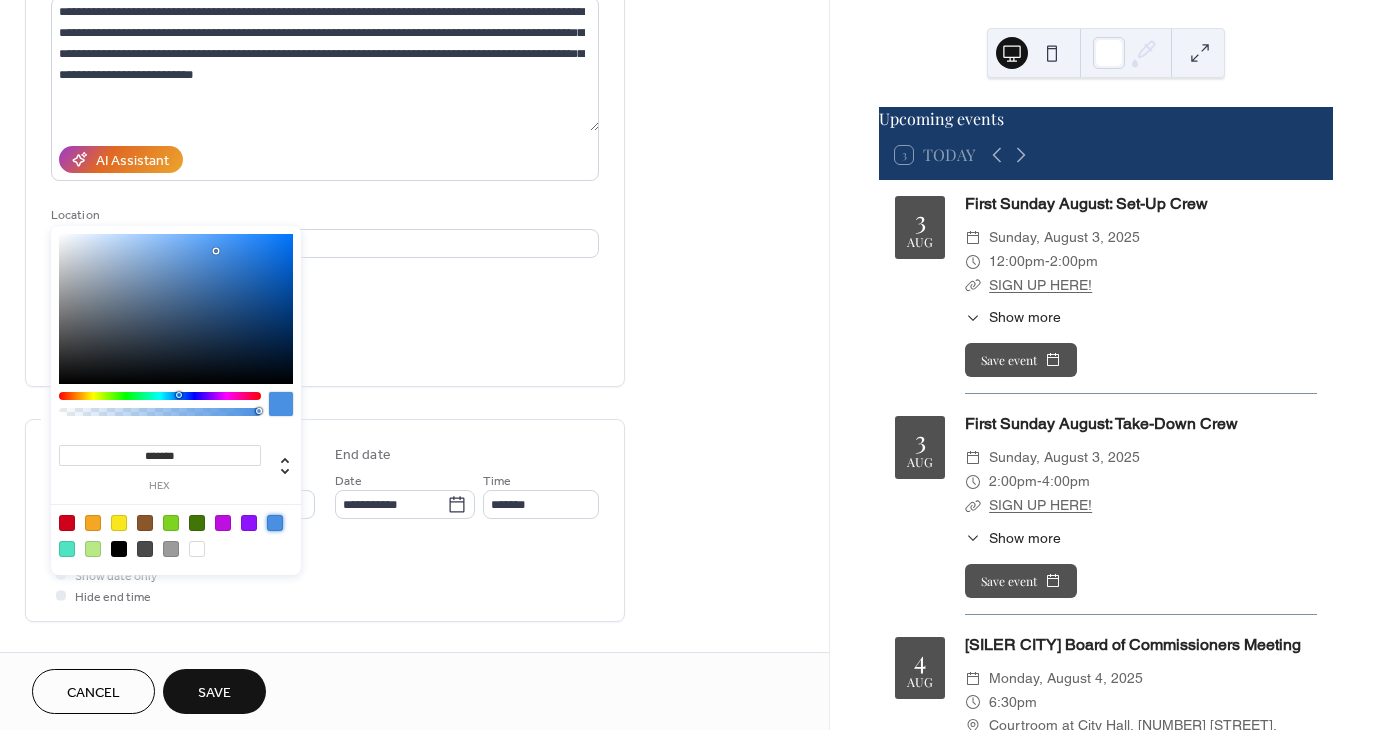 click on "All day Show date only Hide end time" at bounding box center (325, 574) 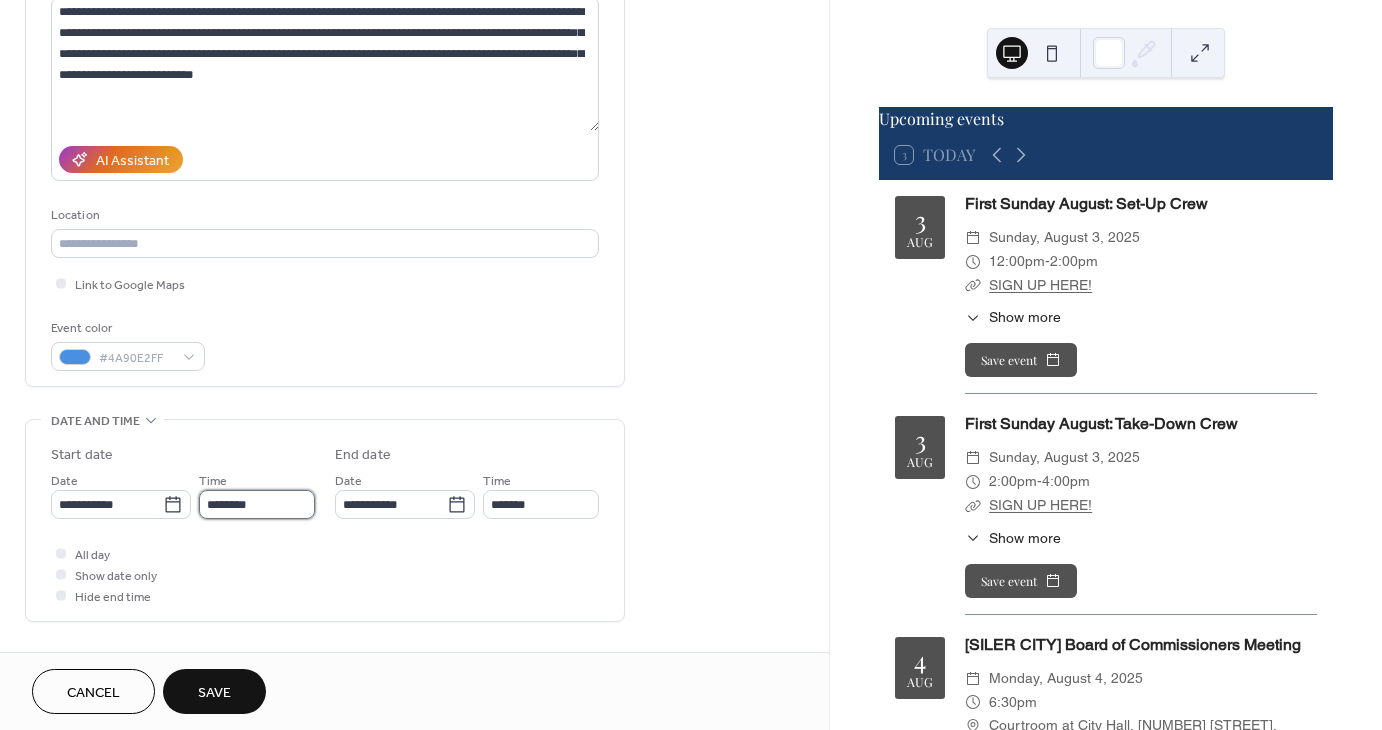 click on "********" at bounding box center (257, 504) 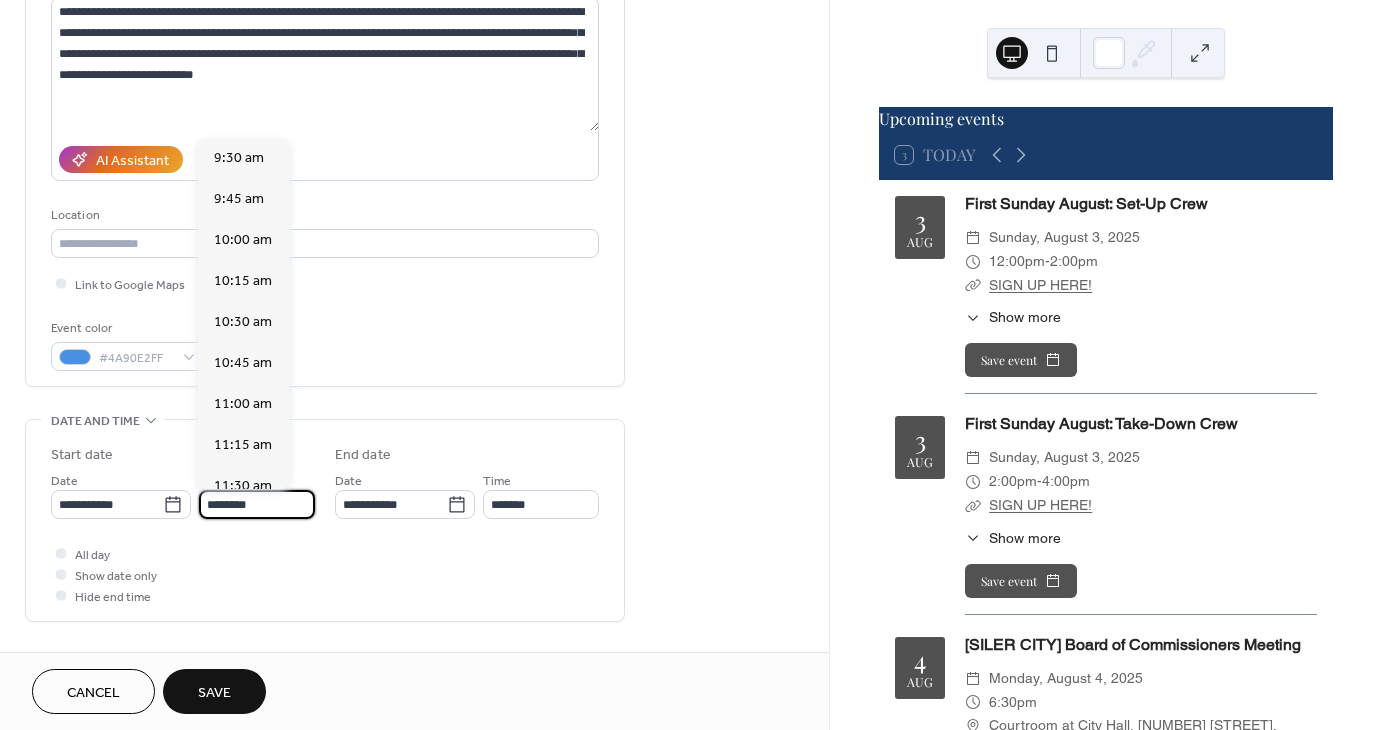 scroll, scrollTop: 1556, scrollLeft: 0, axis: vertical 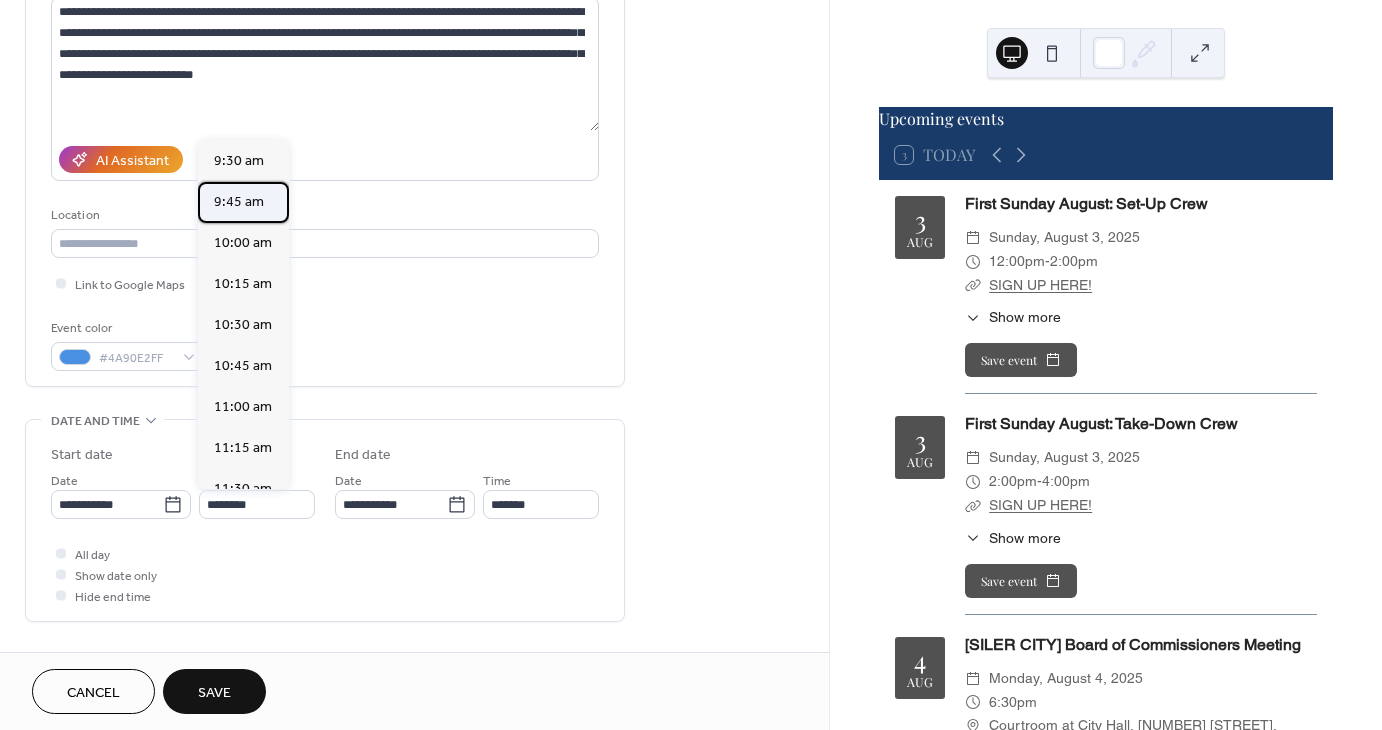 click on "9:45 am" at bounding box center (239, 202) 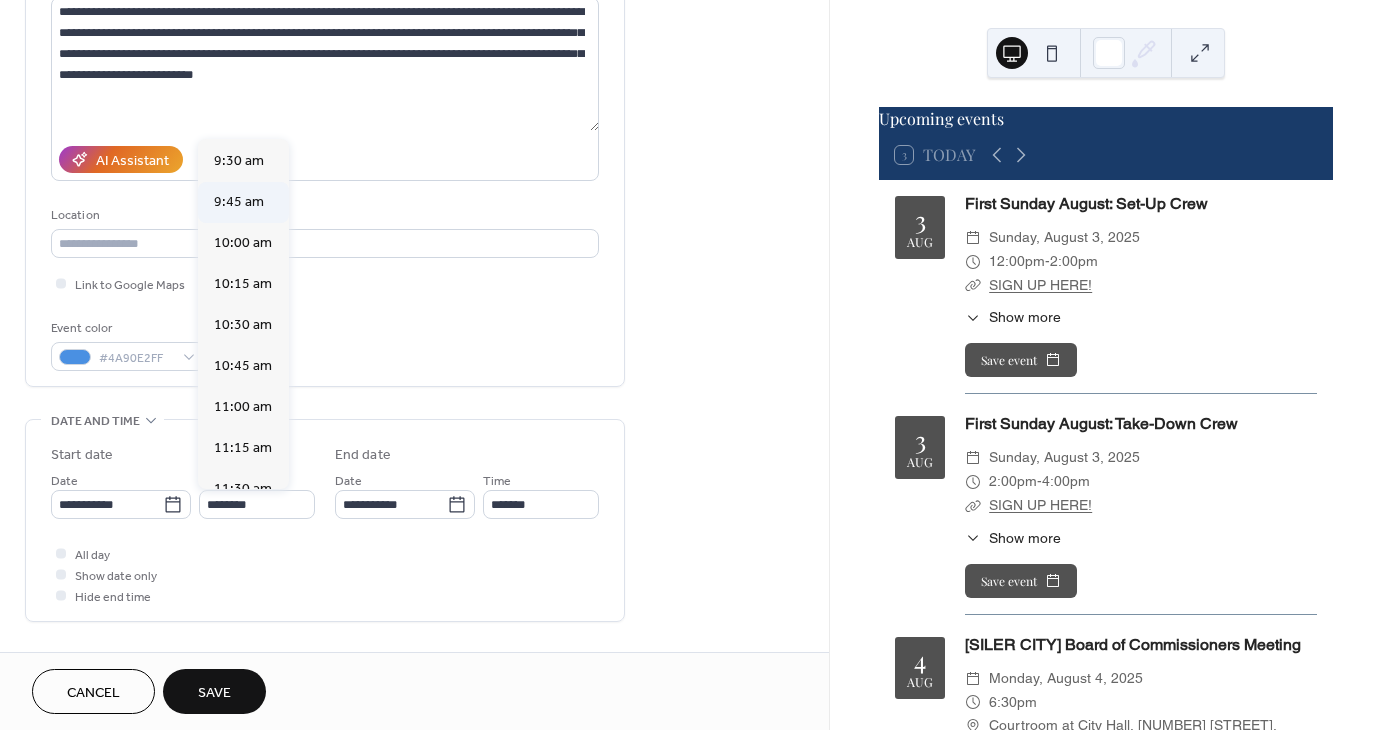 type on "*******" 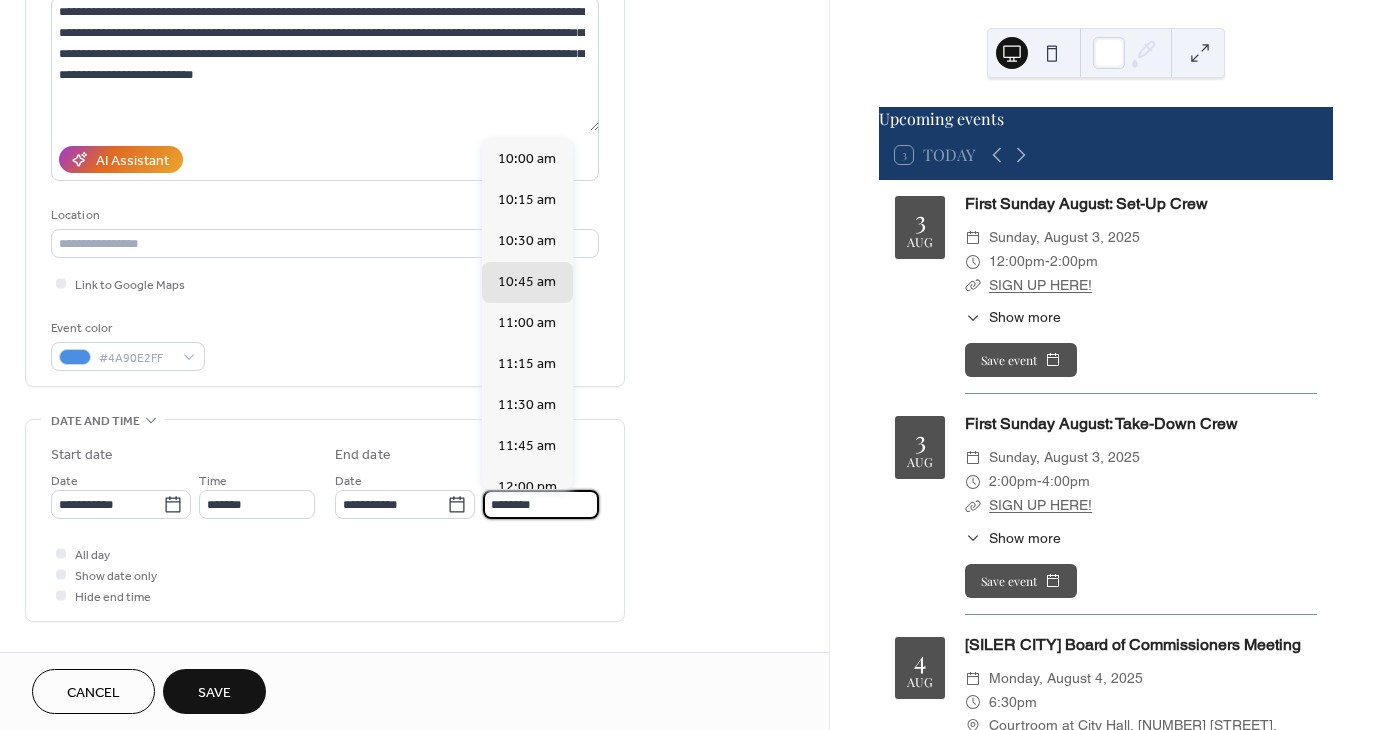 click on "********" at bounding box center [541, 504] 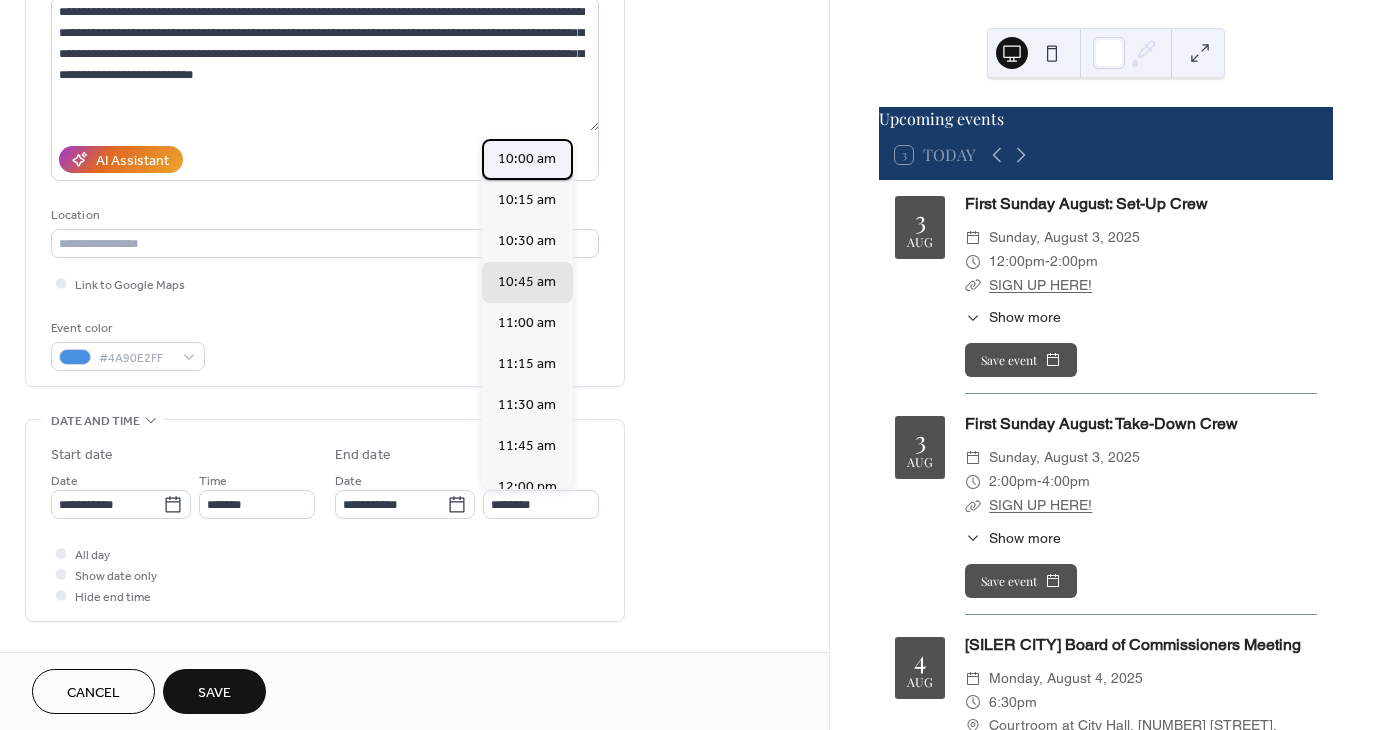 click on "10:00 am" at bounding box center (527, 159) 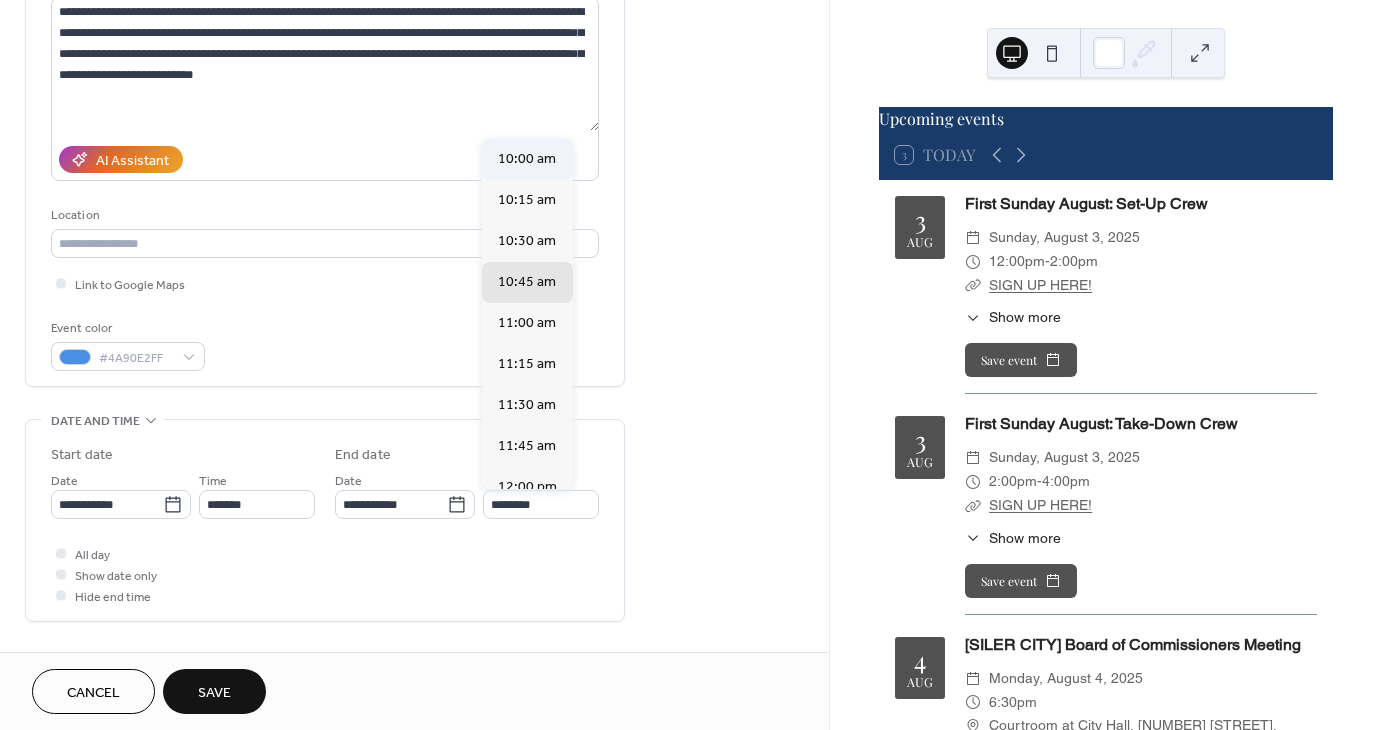 type on "********" 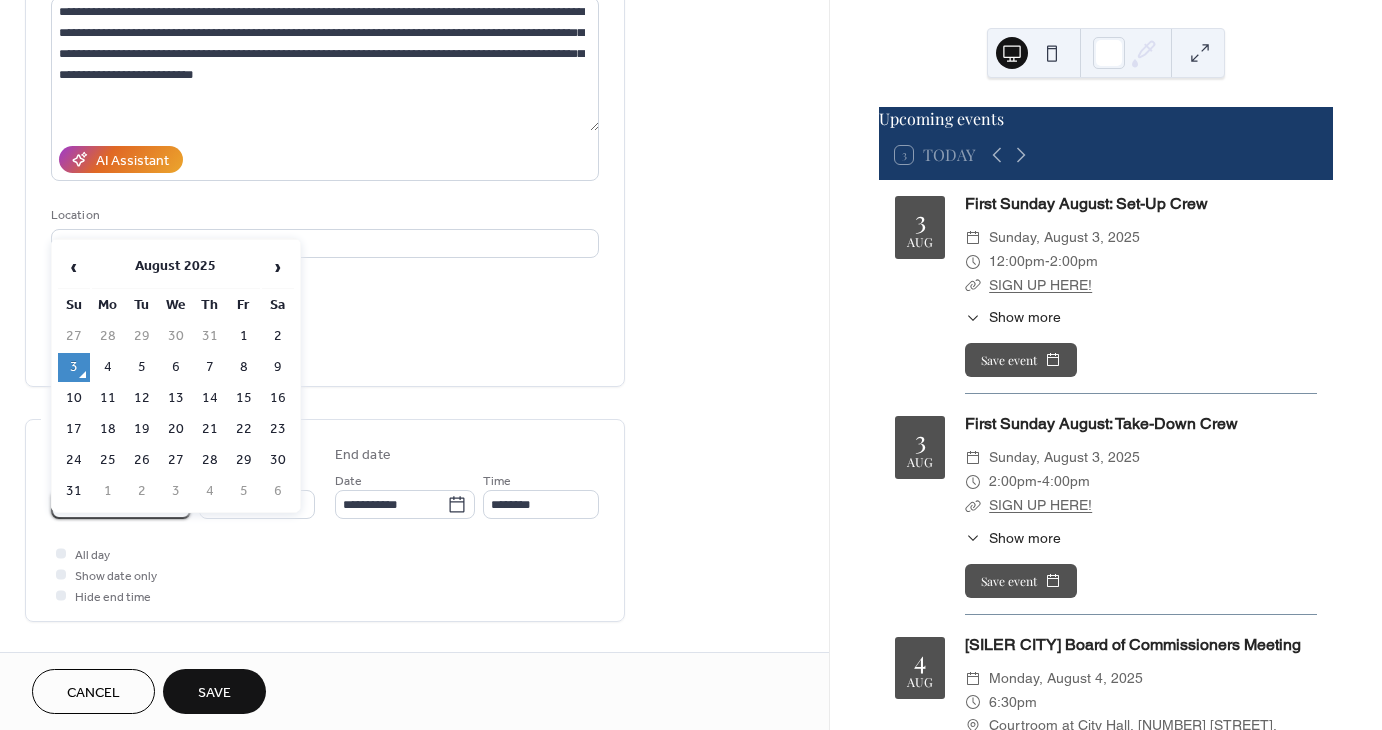 click on "**********" at bounding box center [107, 504] 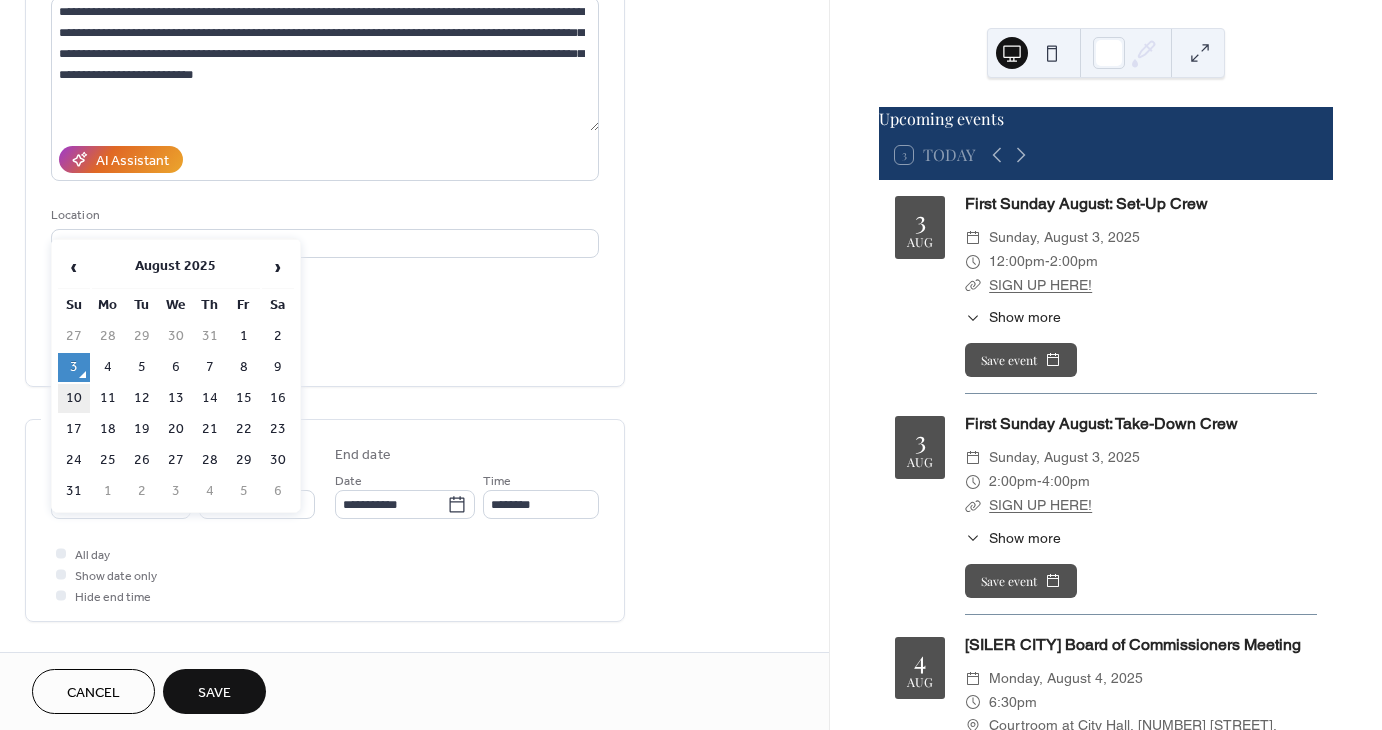 click on "10" at bounding box center [74, 398] 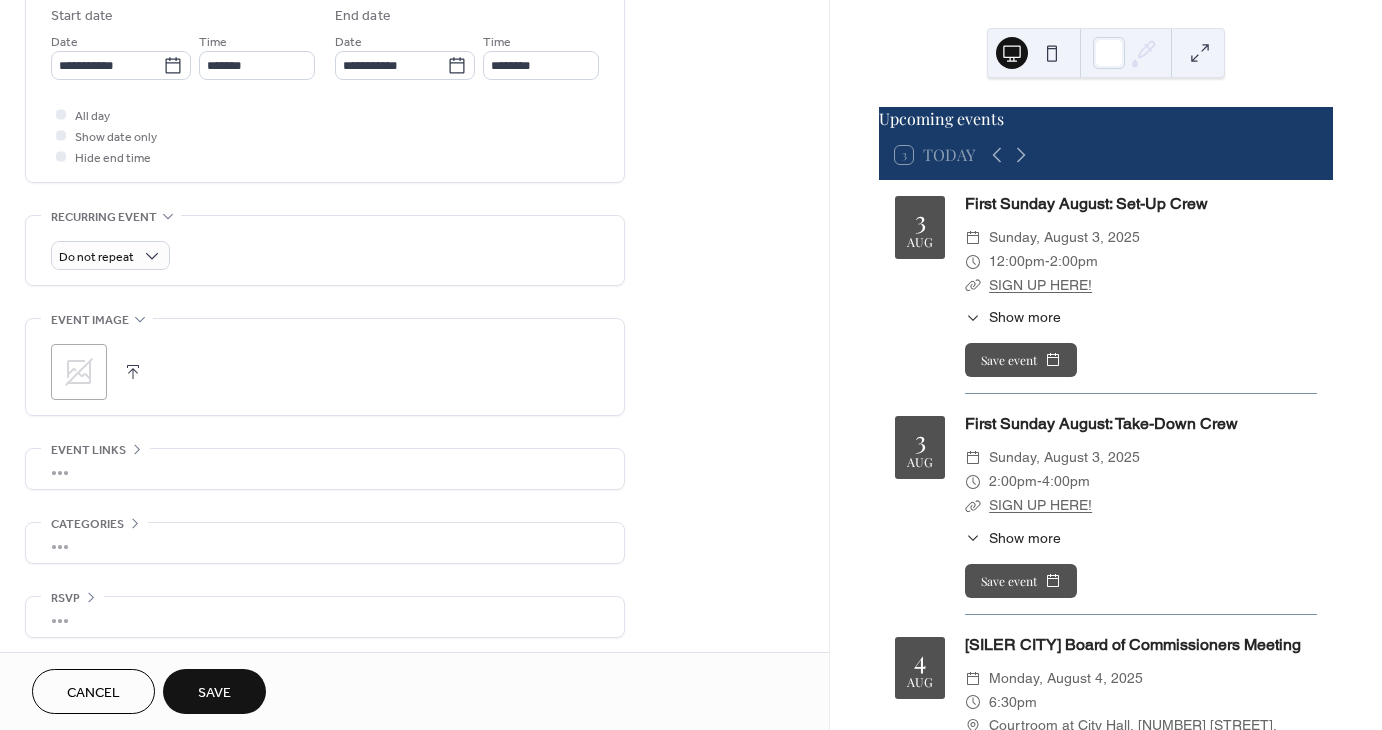 scroll, scrollTop: 670, scrollLeft: 0, axis: vertical 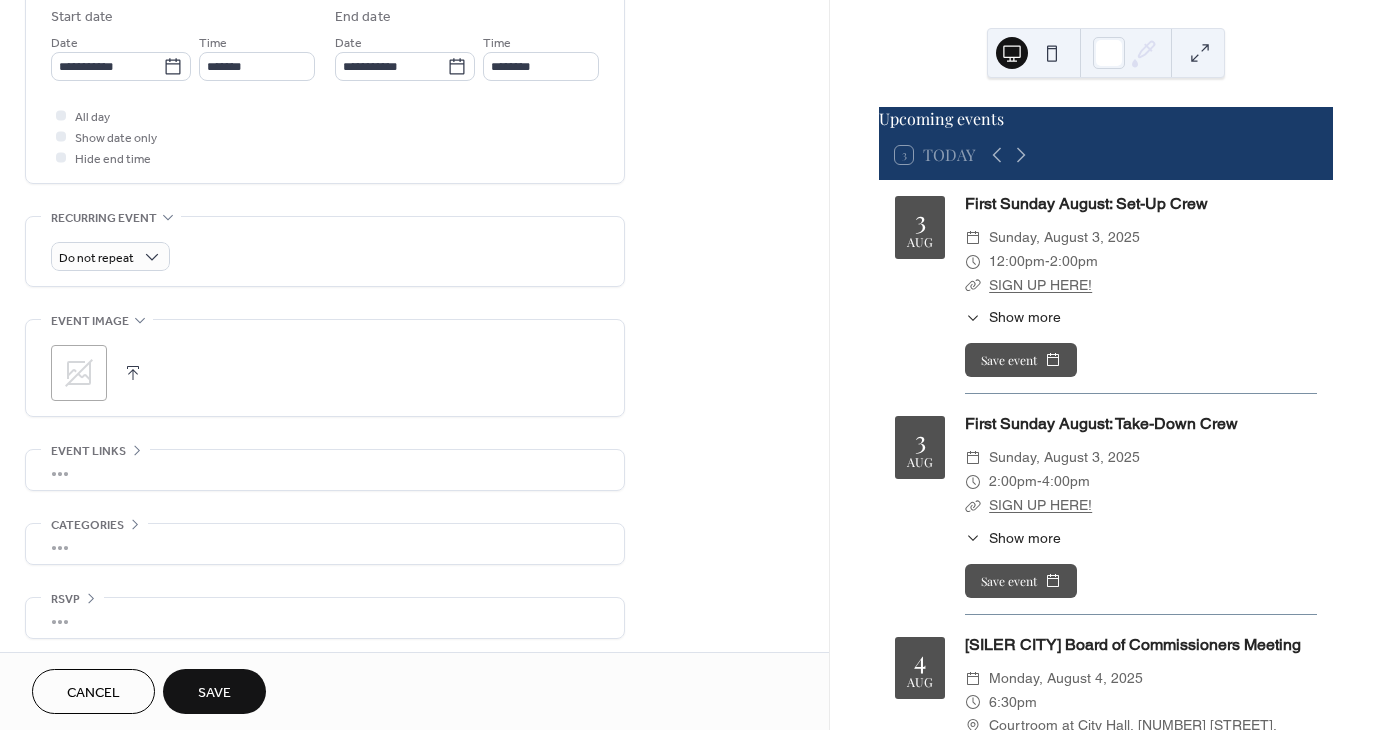 click on "•••" at bounding box center (325, 470) 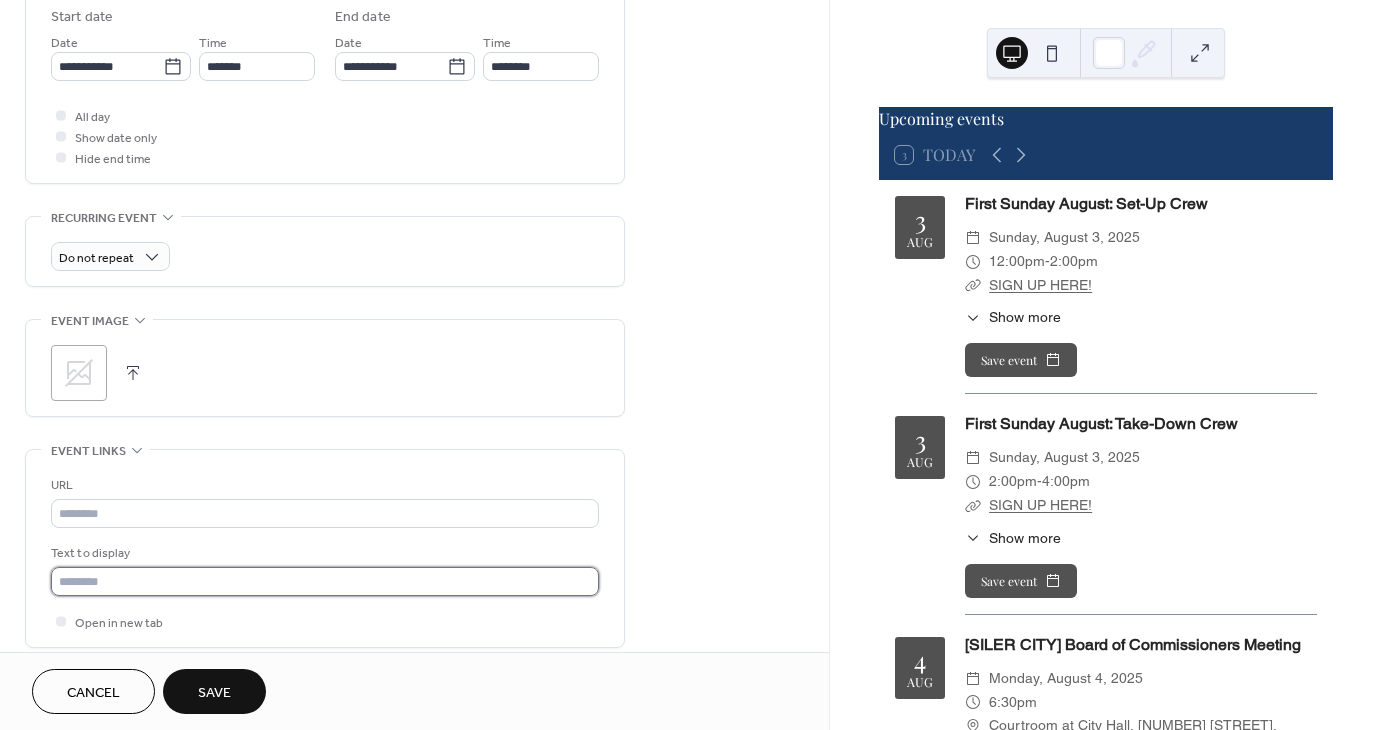 click at bounding box center [325, 581] 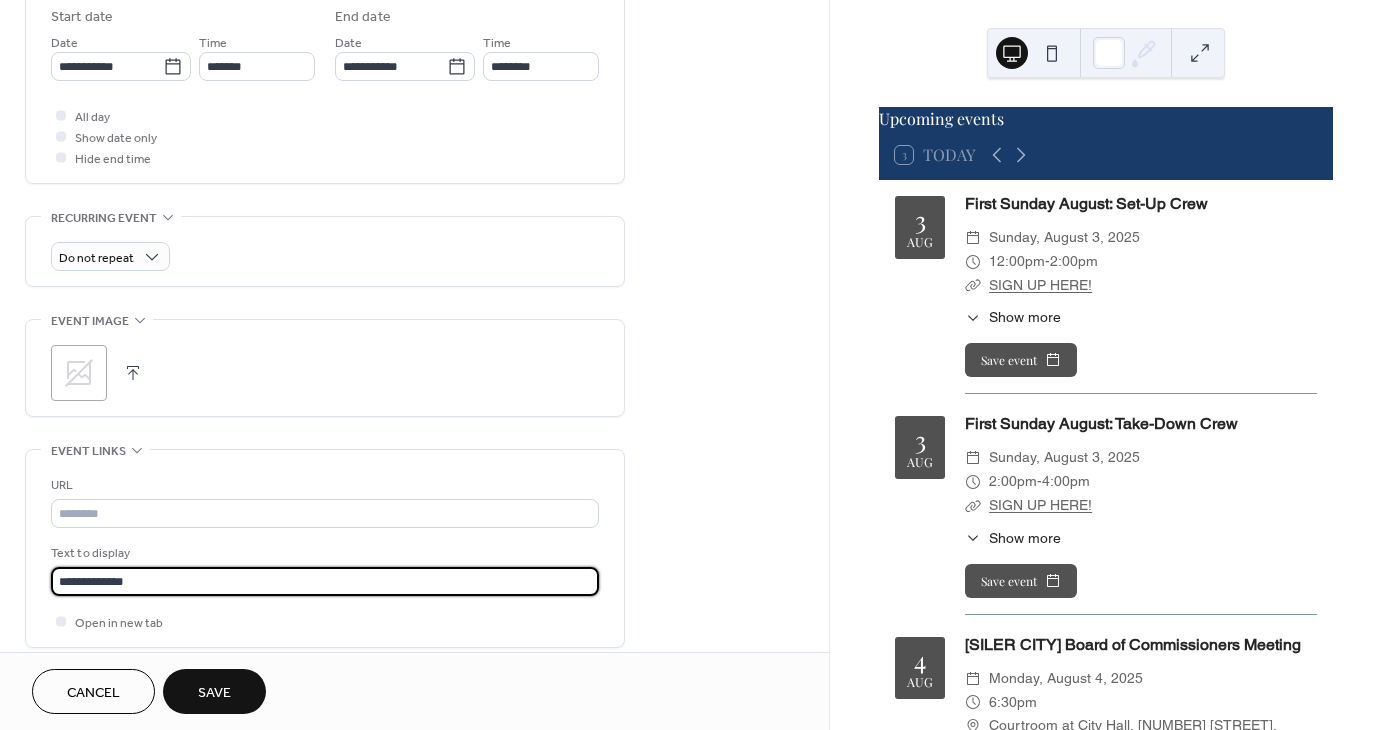 type on "**********" 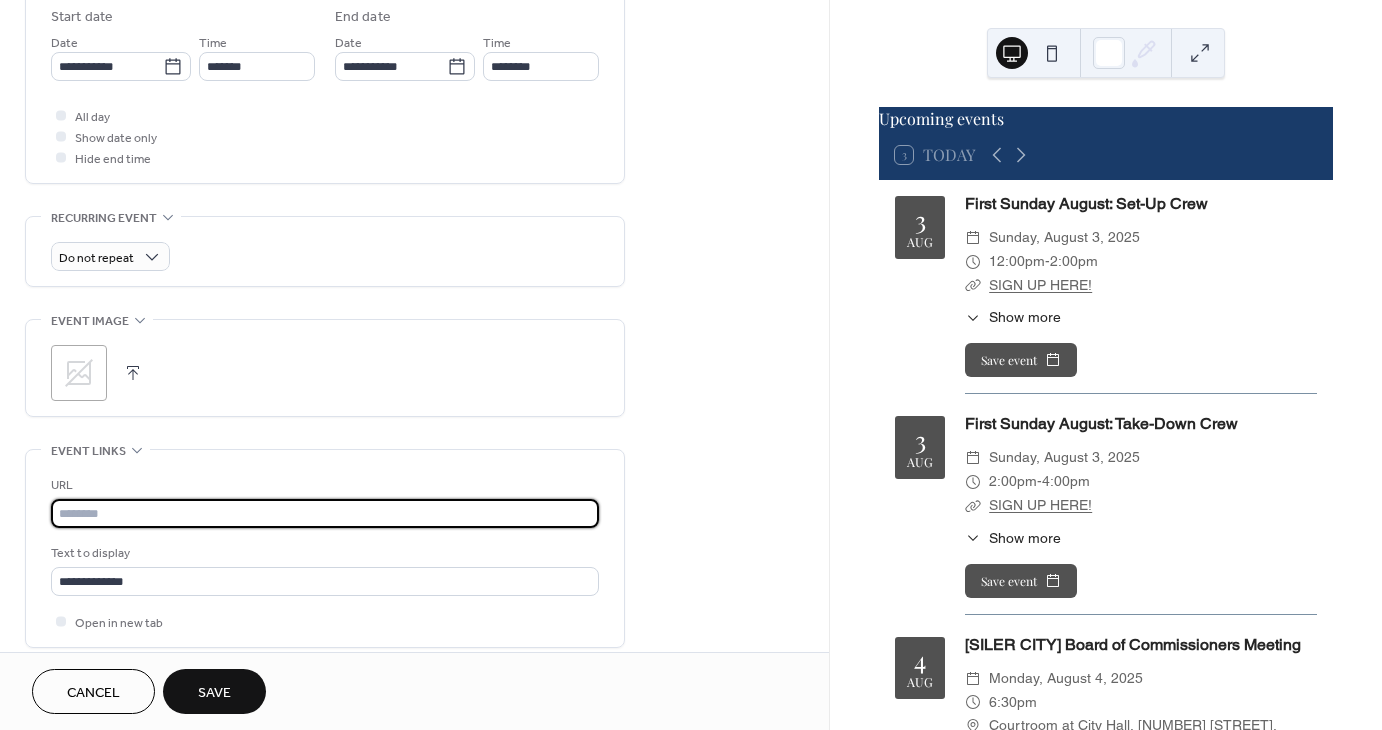 click at bounding box center [325, 513] 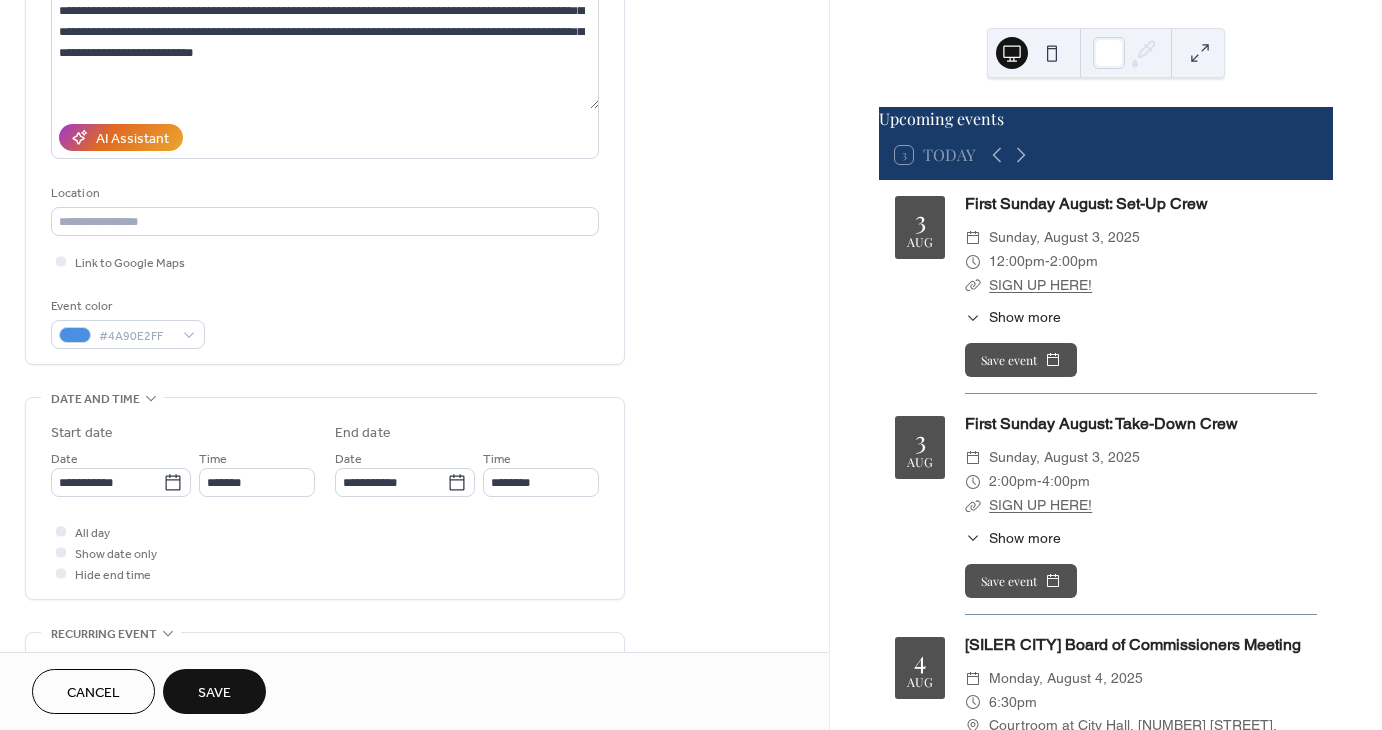scroll, scrollTop: 451, scrollLeft: 0, axis: vertical 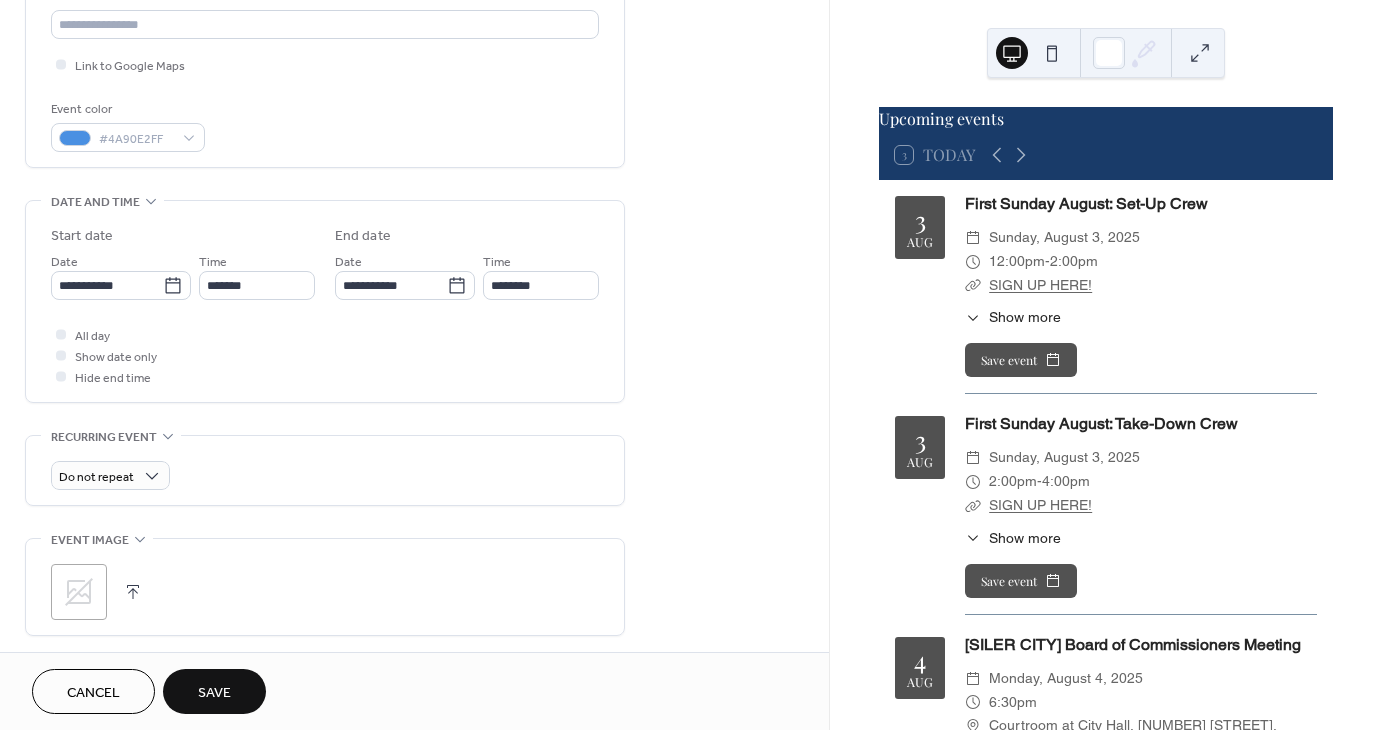type on "**********" 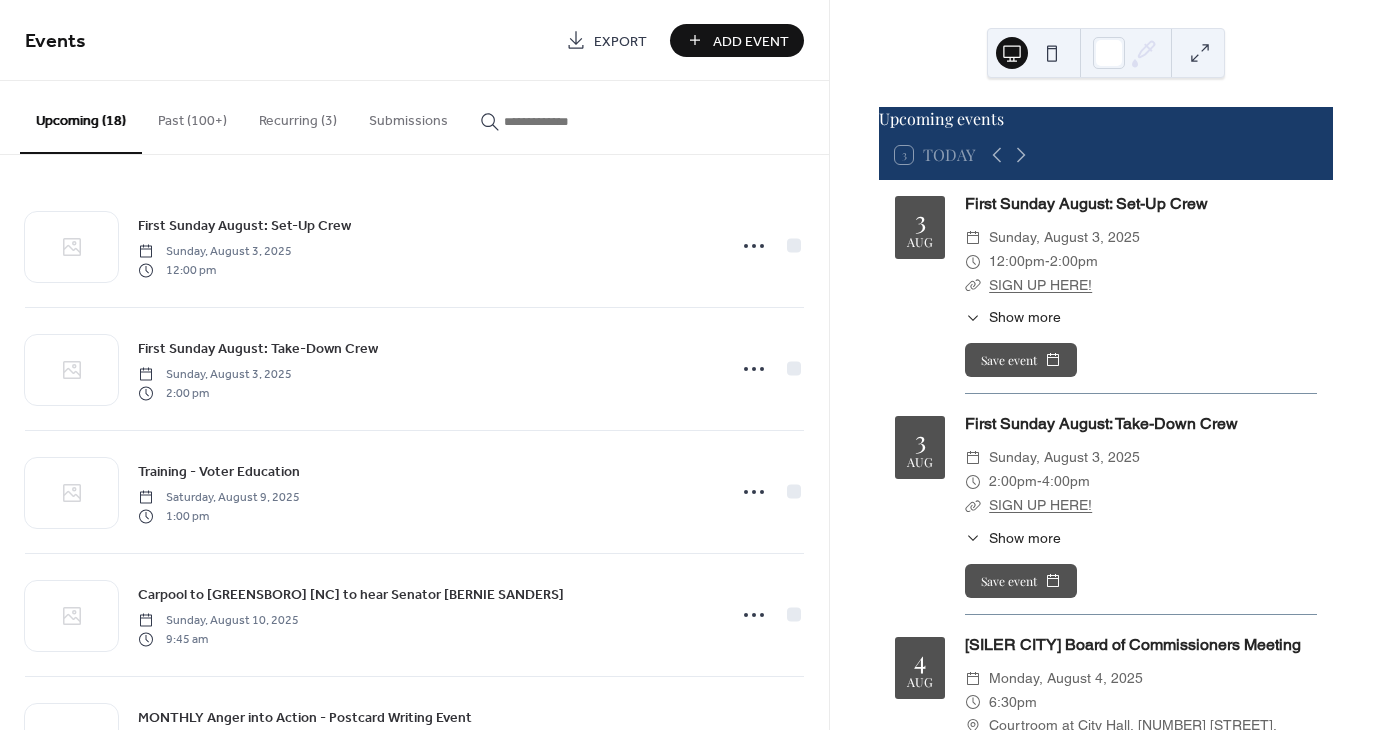 click on "Add Event" at bounding box center (751, 41) 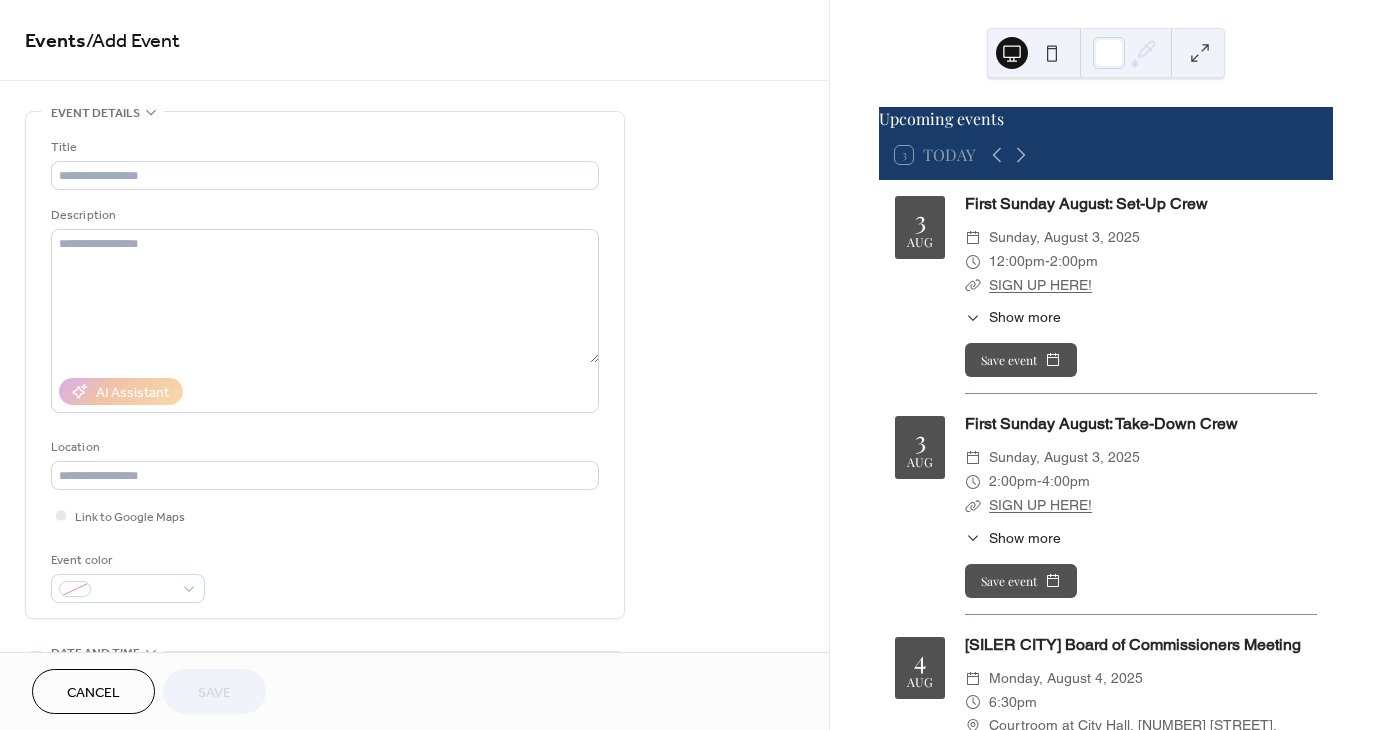 click on "Events  /  Add Event" at bounding box center (414, 42) 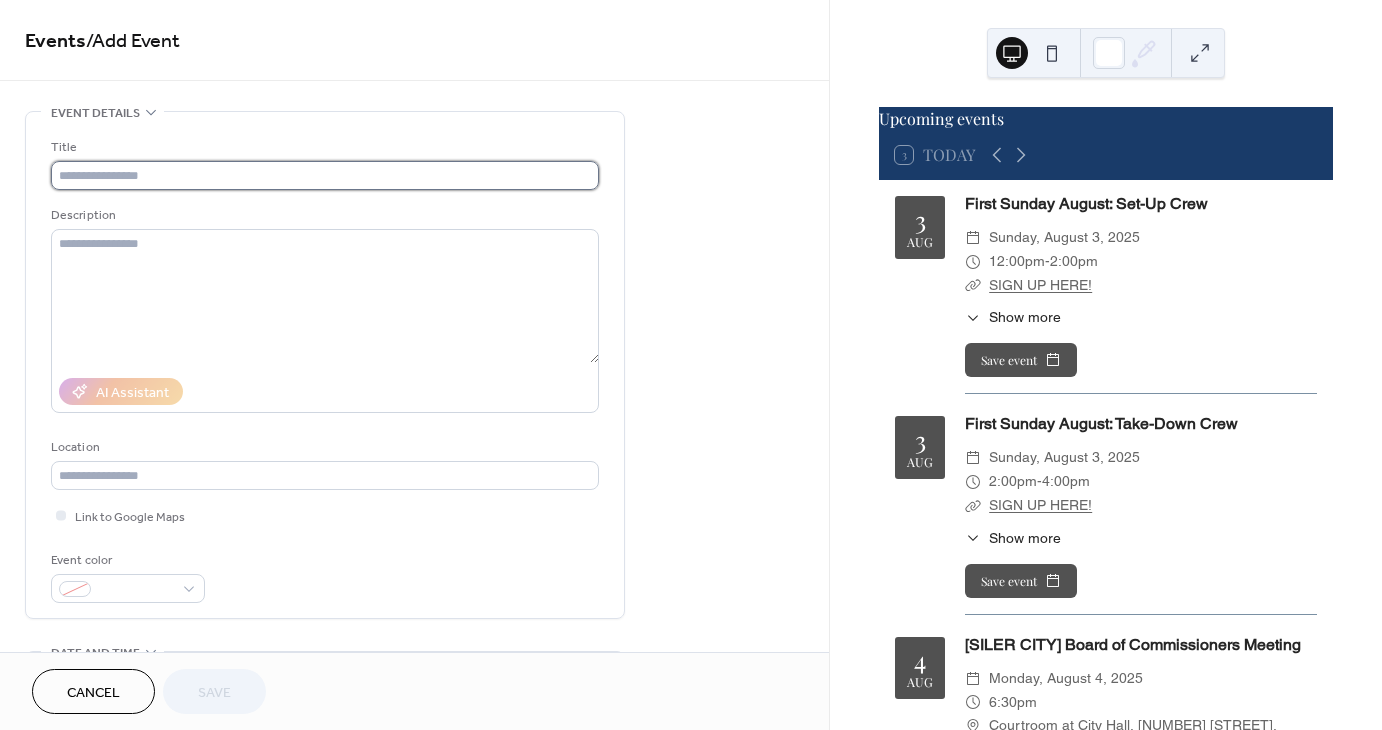 click at bounding box center (325, 175) 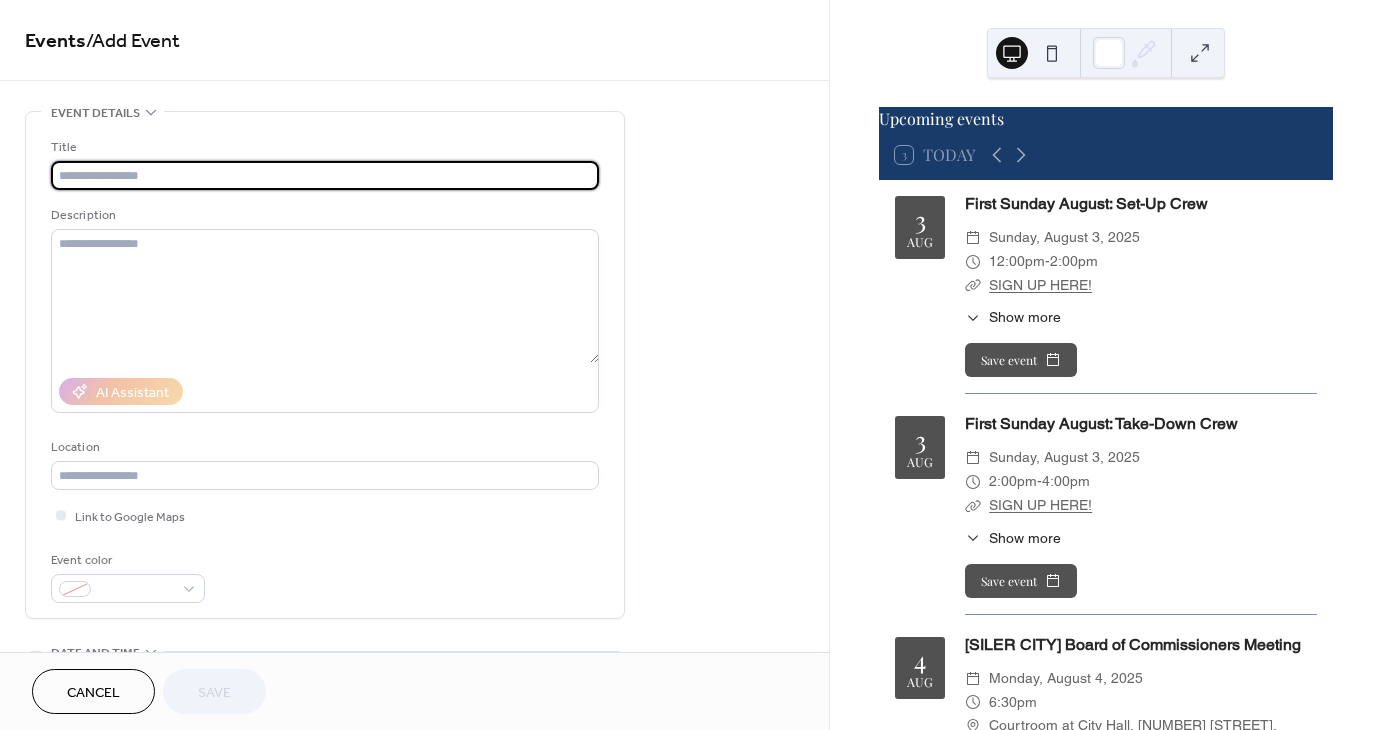 paste on "**********" 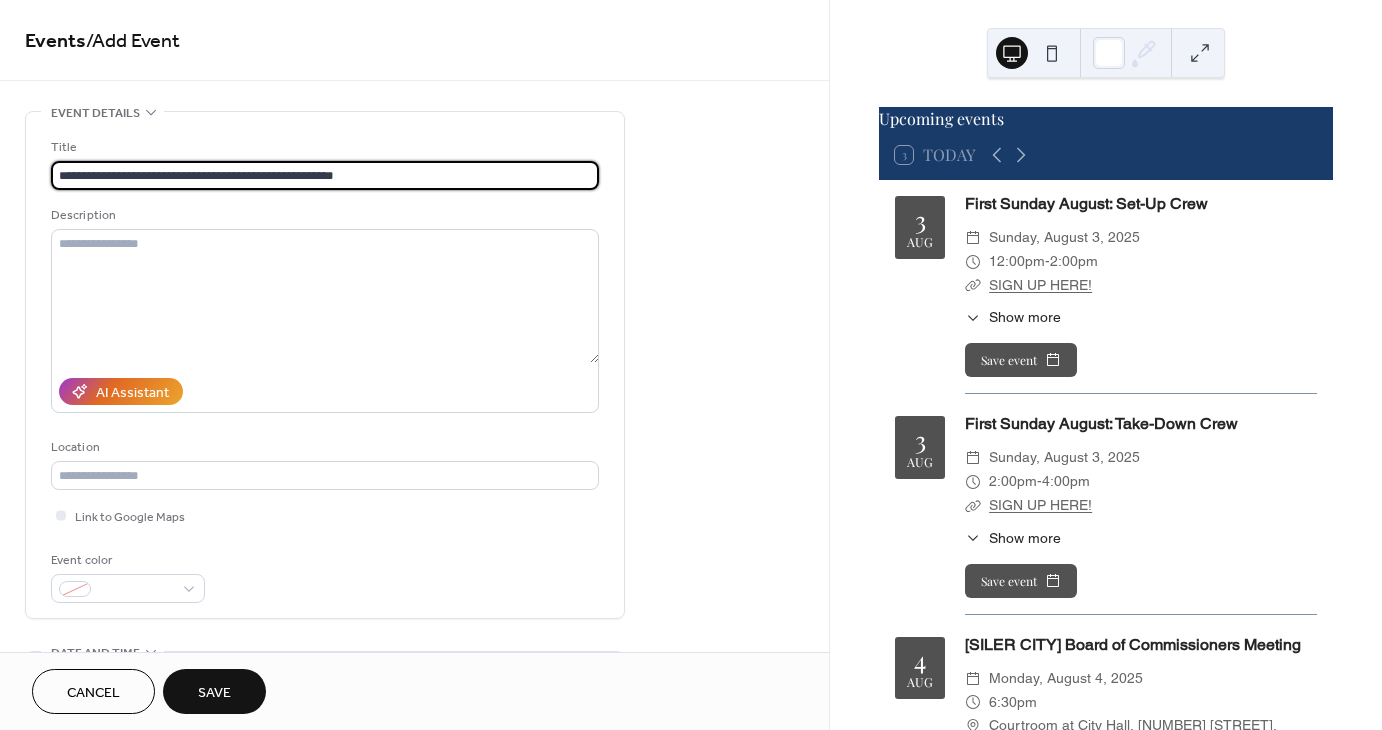 click on "**********" at bounding box center (325, 175) 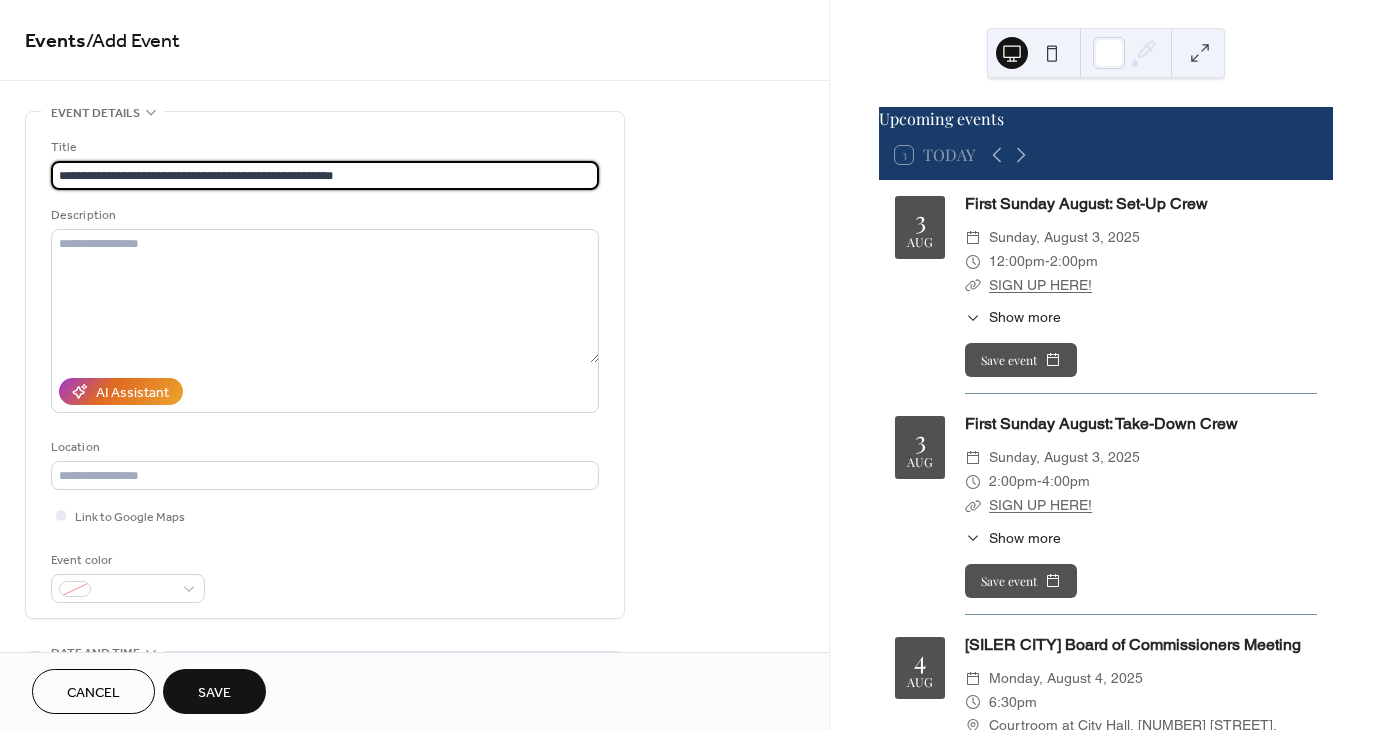 paste on "**********" 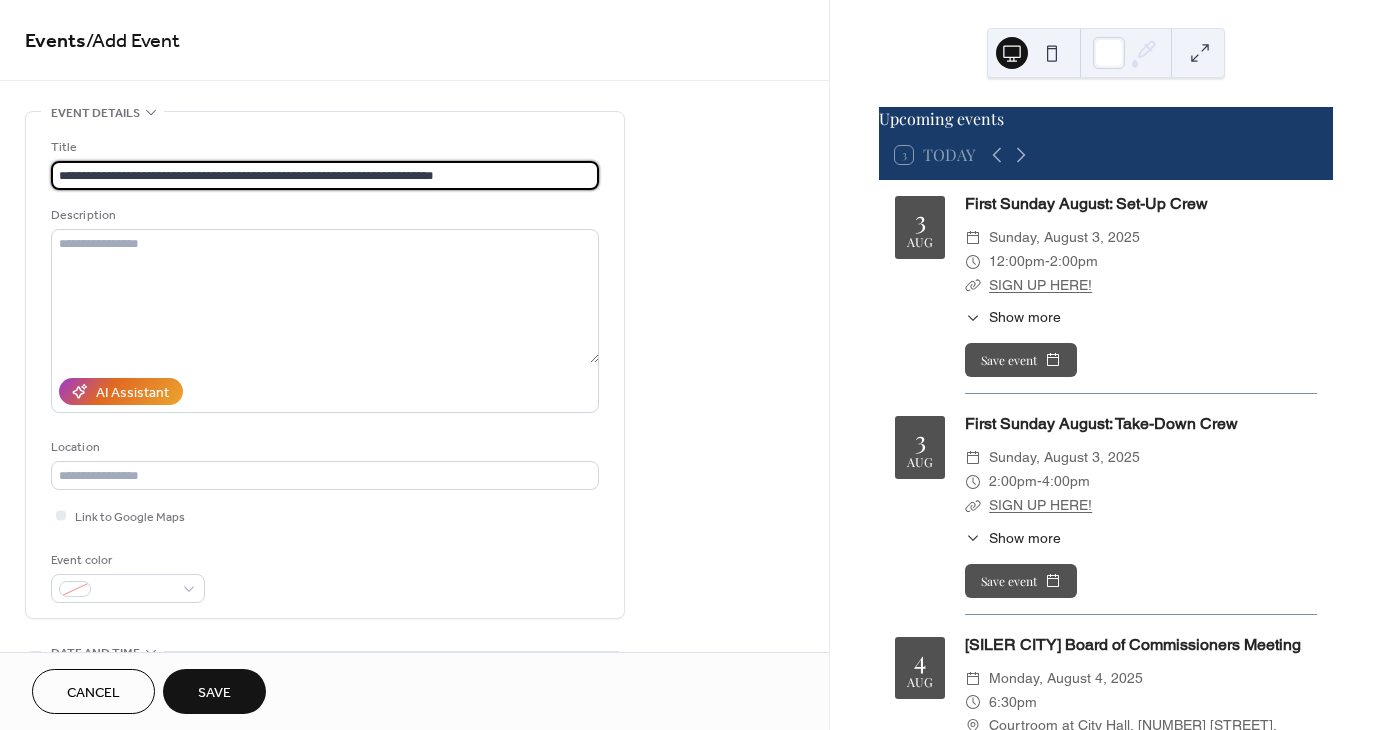 type on "**********" 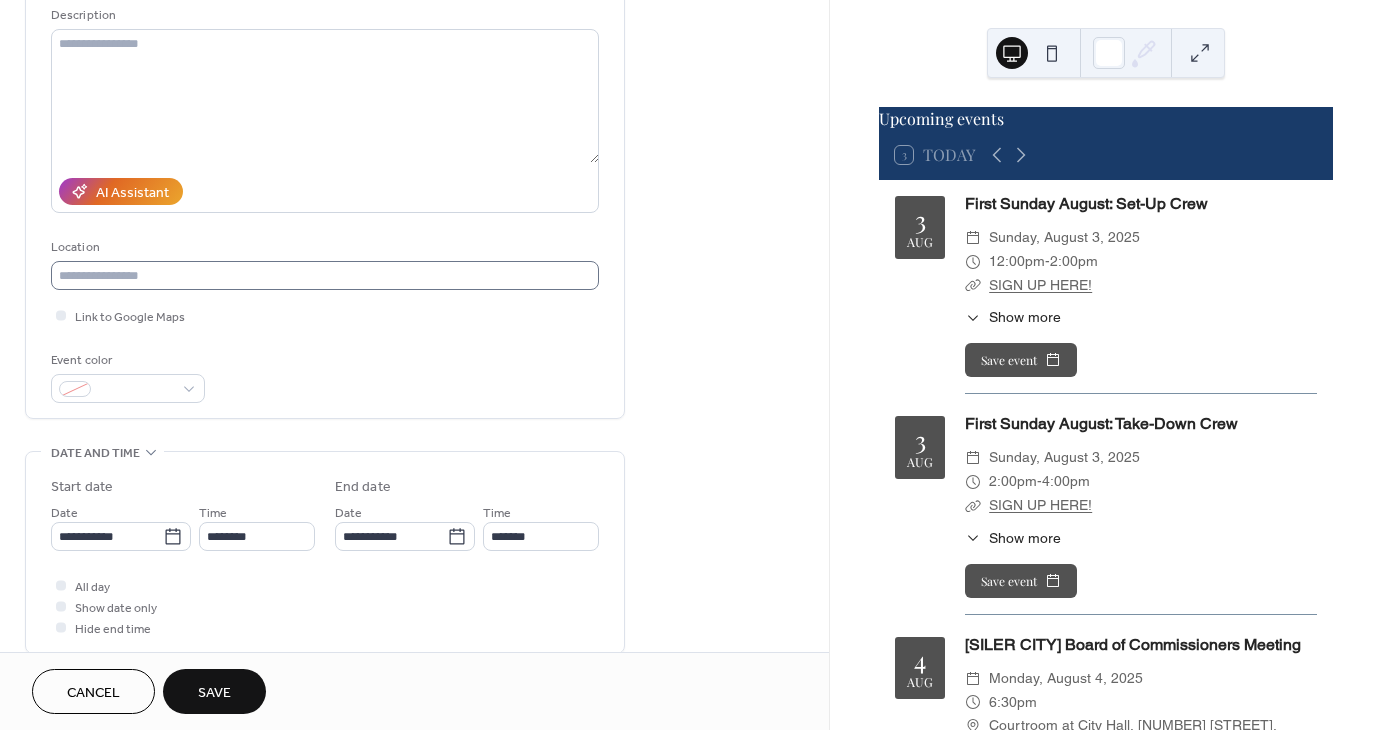 scroll, scrollTop: 284, scrollLeft: 0, axis: vertical 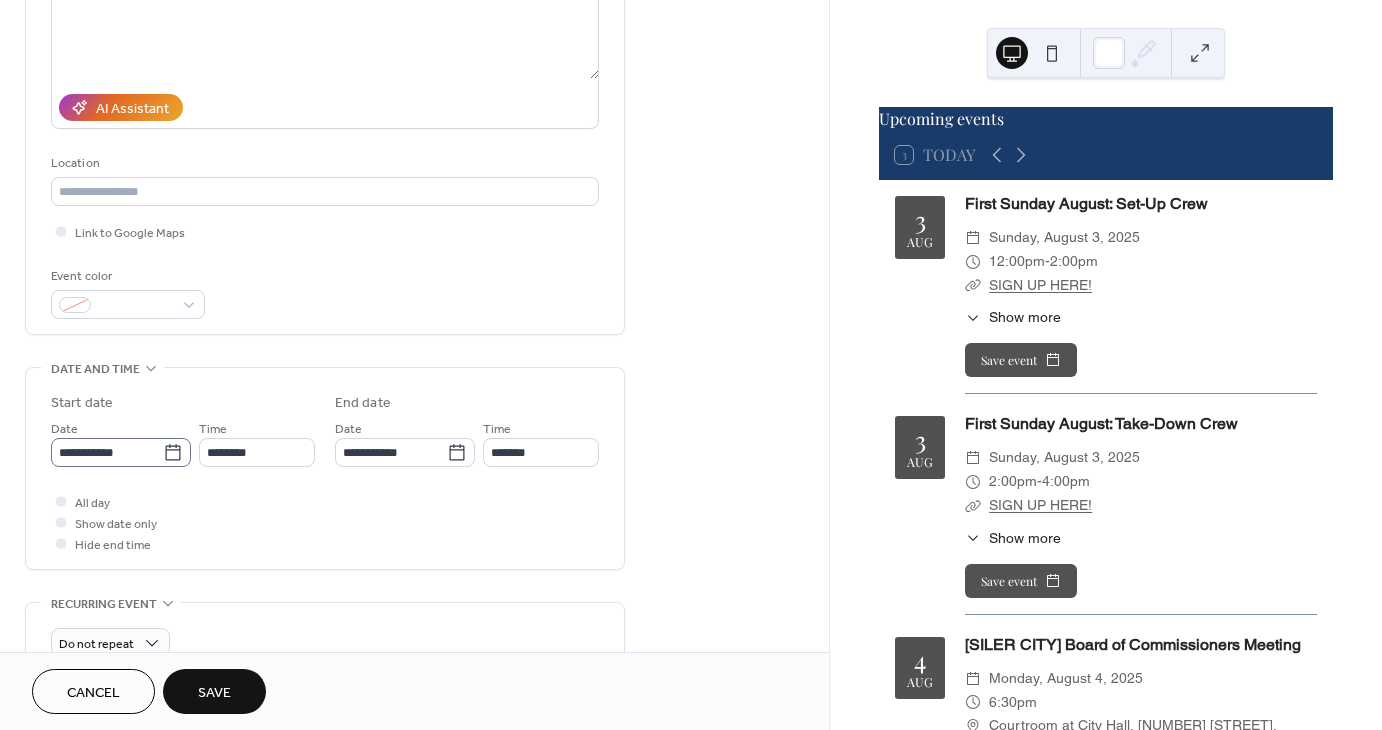 click 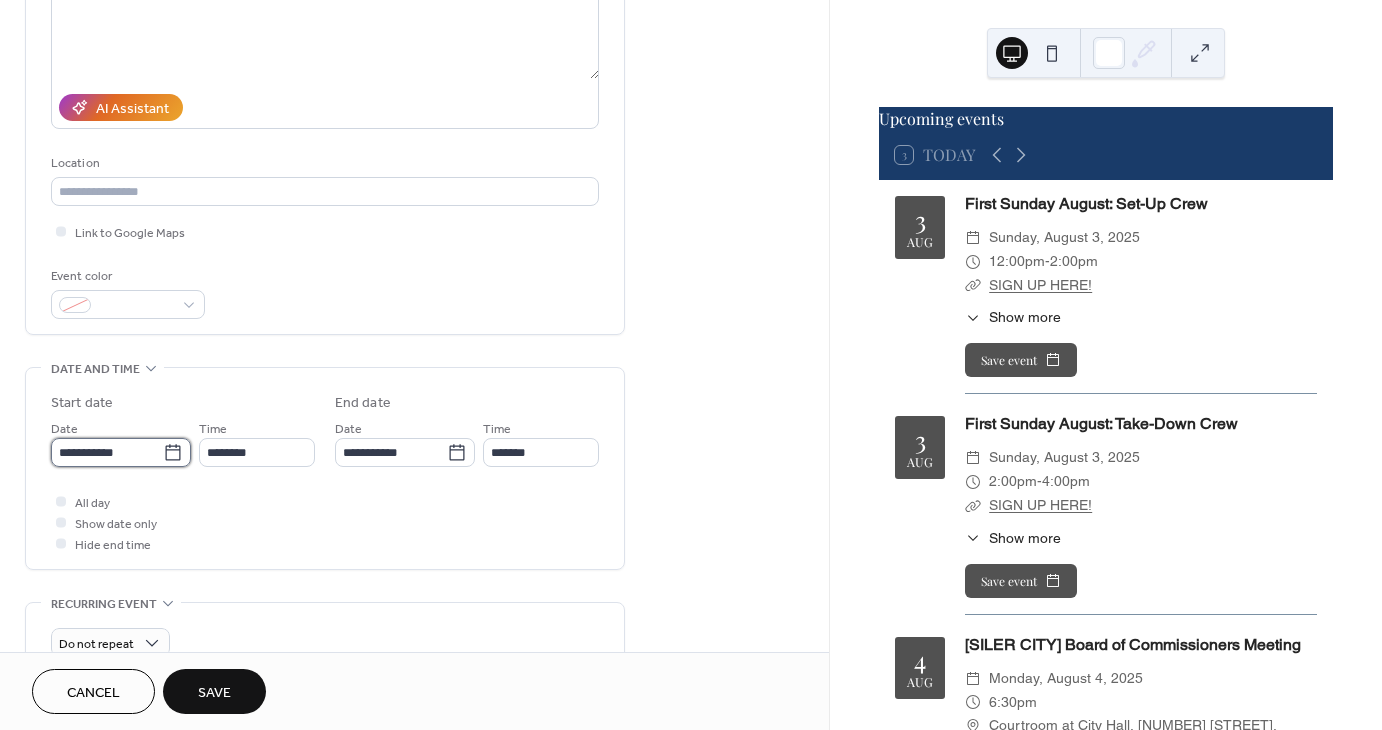 click on "**********" at bounding box center [107, 452] 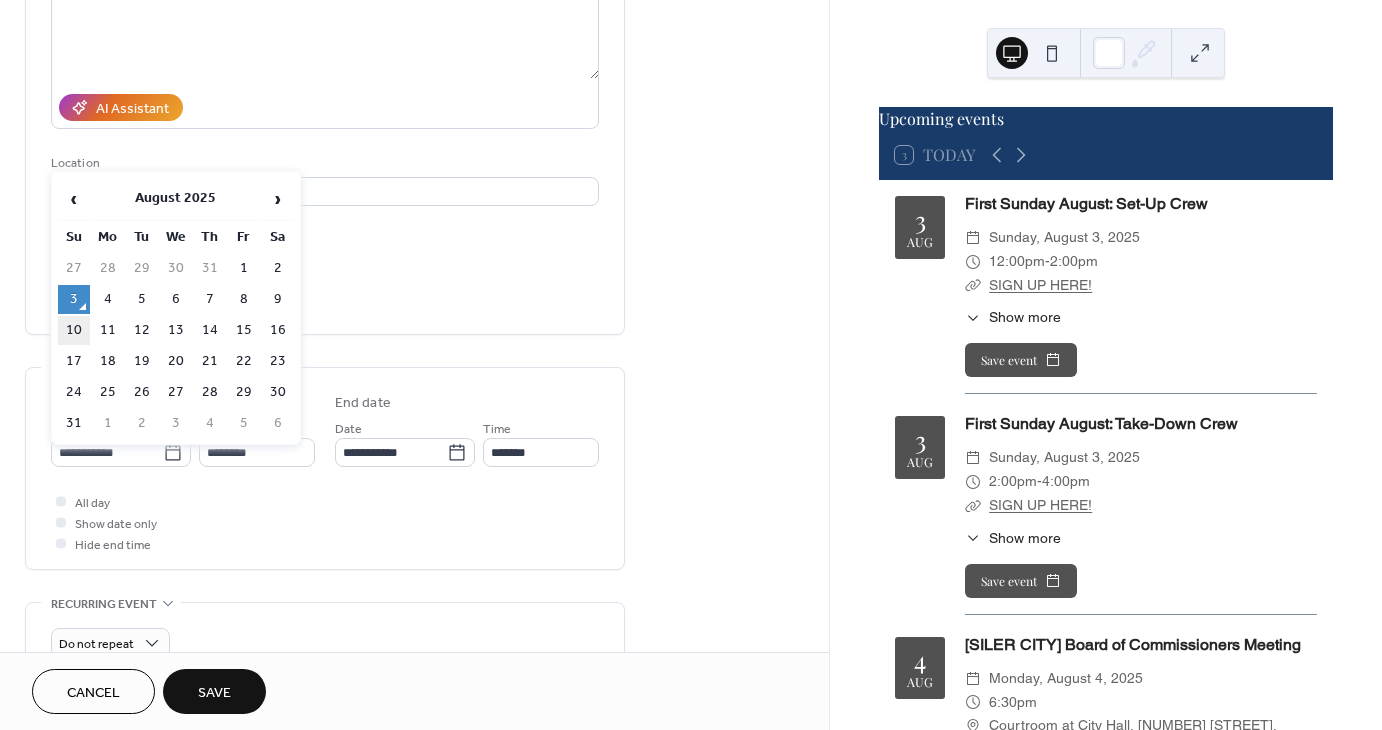 click on "10" at bounding box center [74, 330] 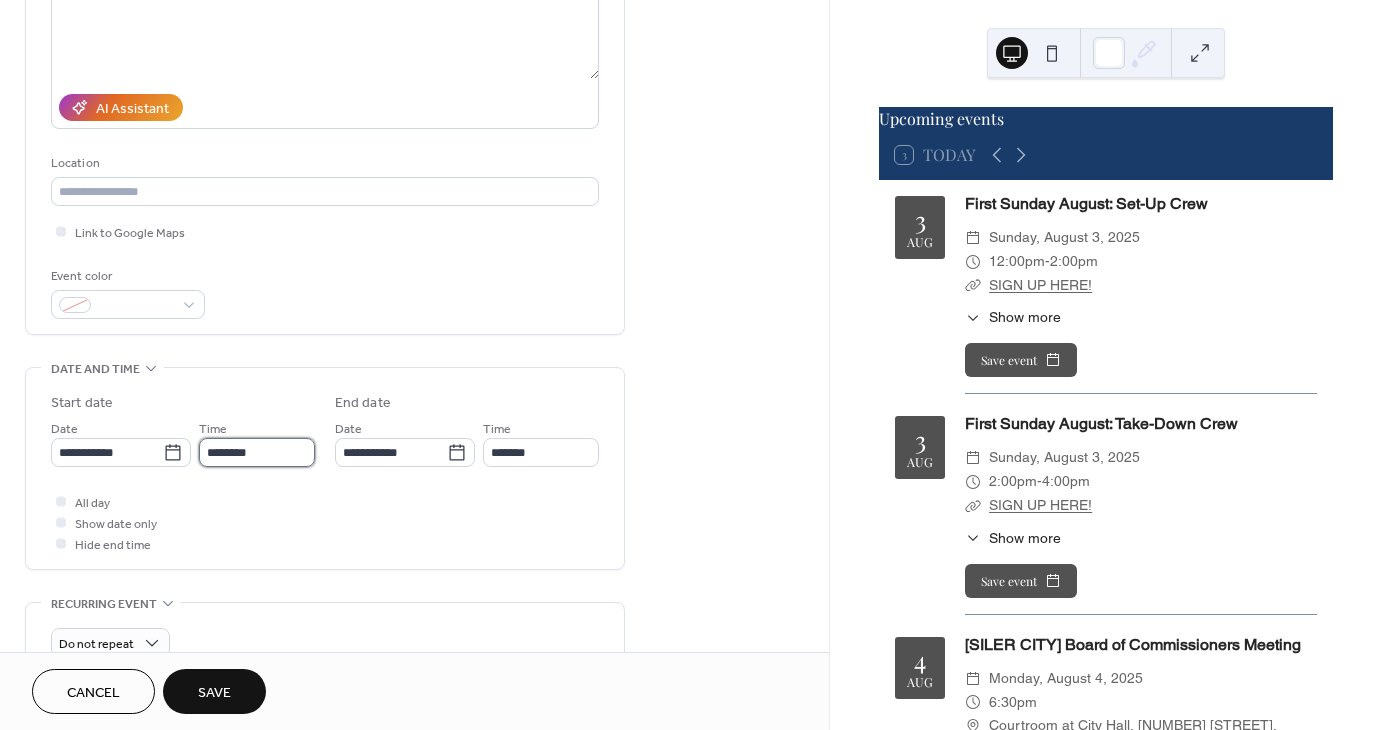 click on "********" at bounding box center [257, 452] 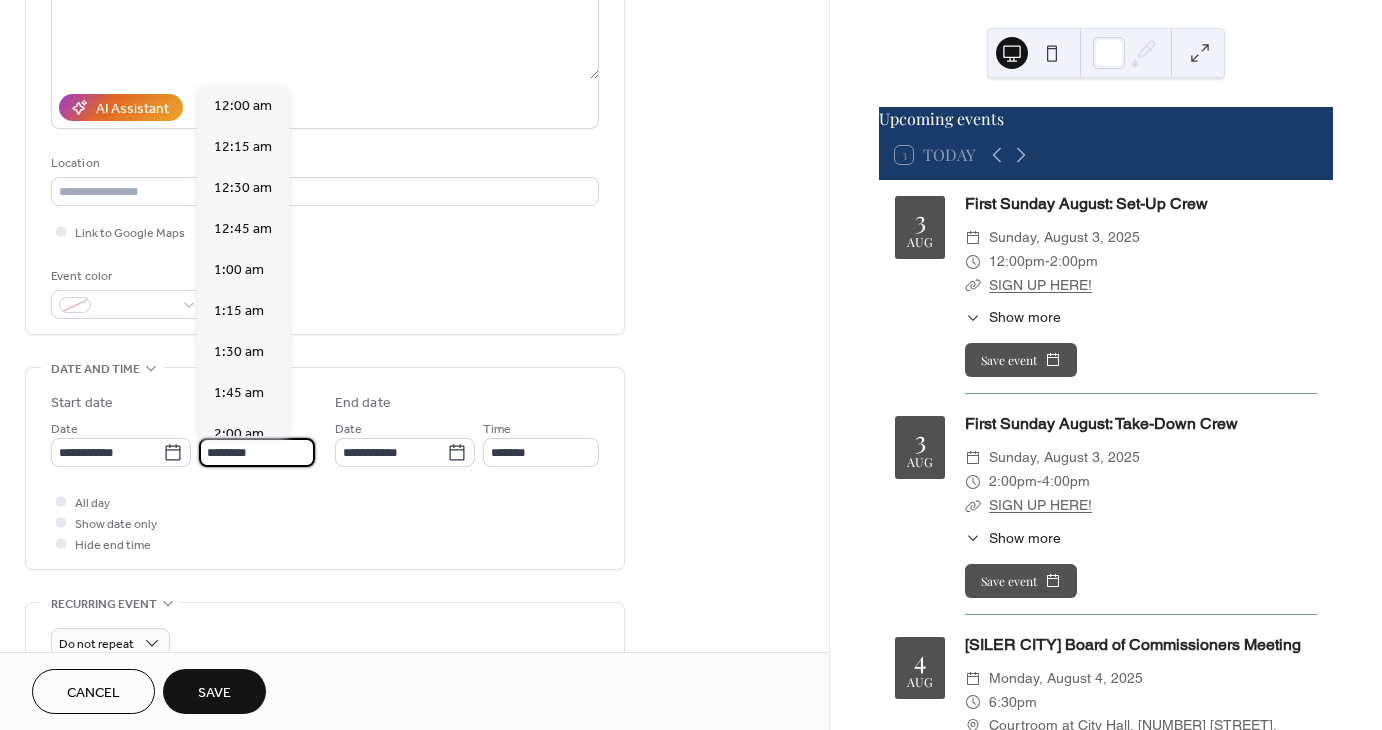 scroll, scrollTop: 1968, scrollLeft: 0, axis: vertical 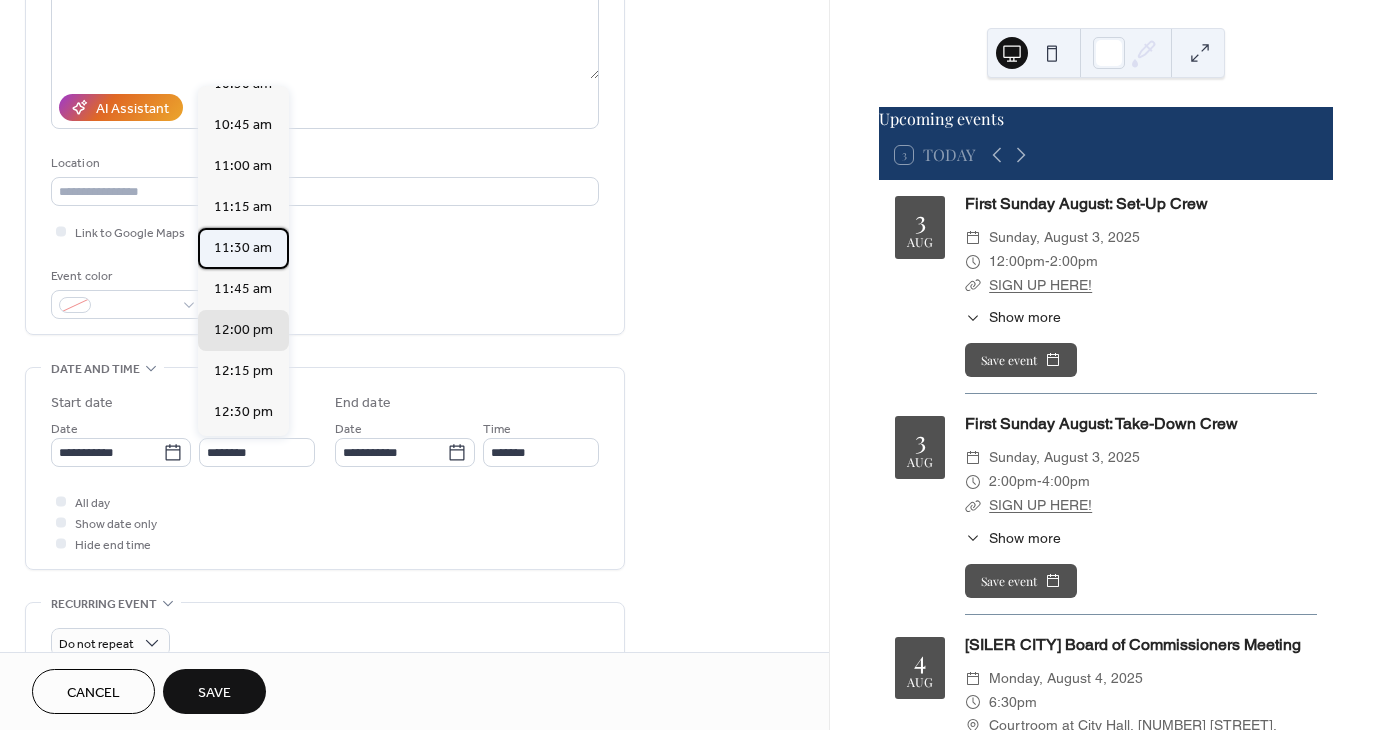 click on "11:30 am" at bounding box center (243, 248) 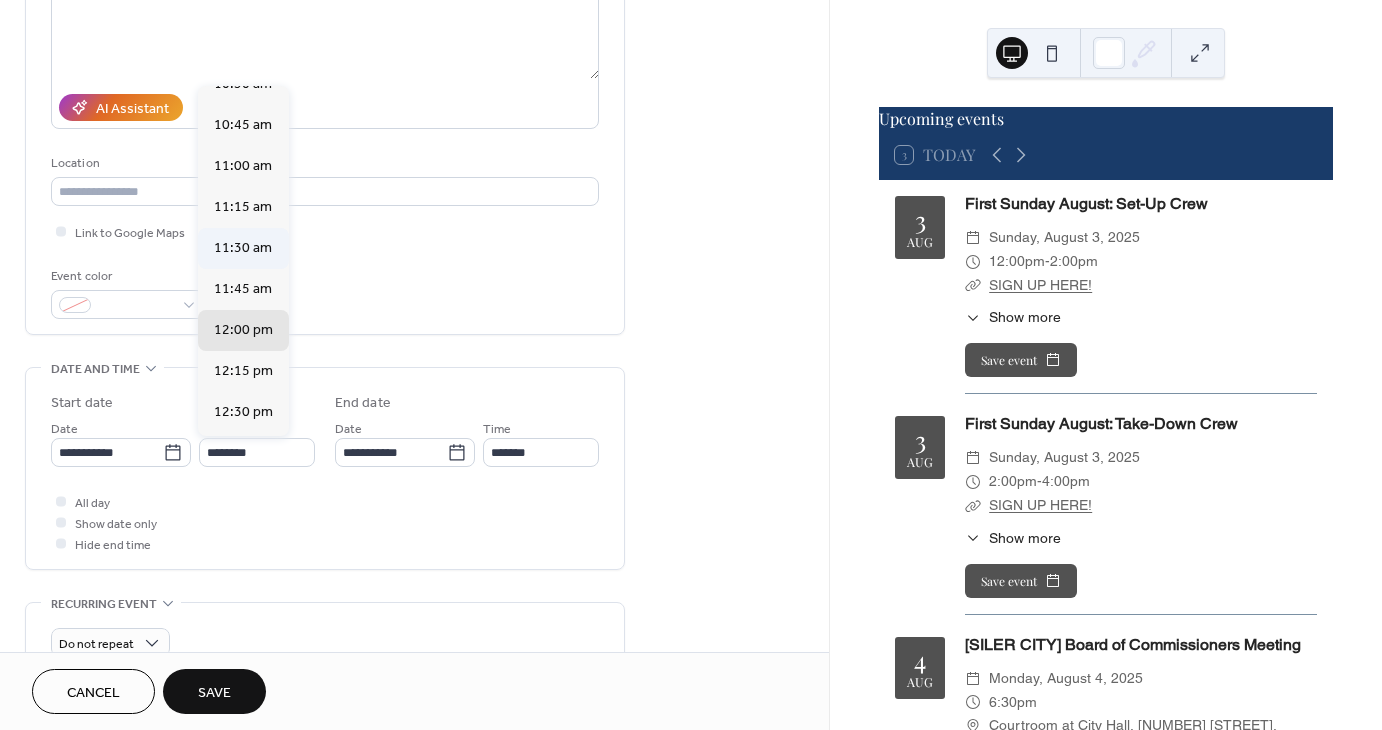 type on "********" 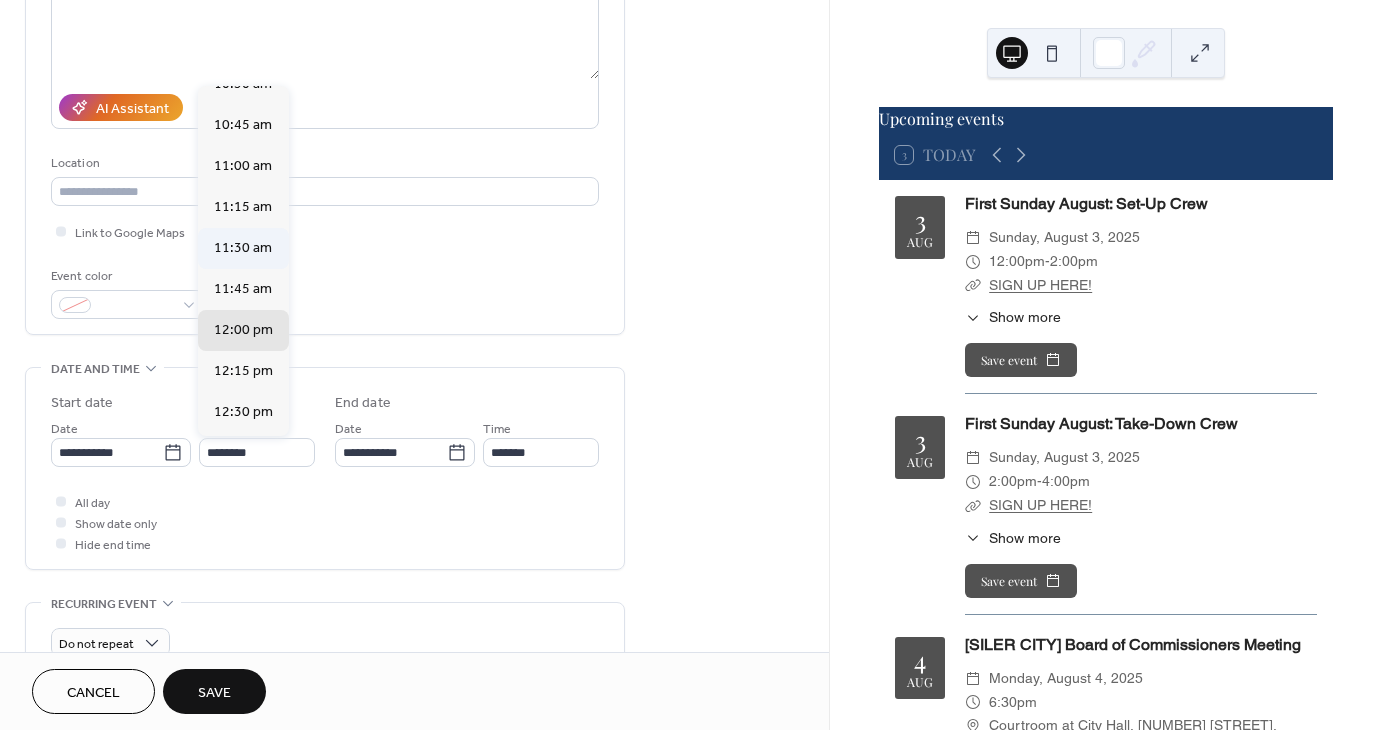 type on "********" 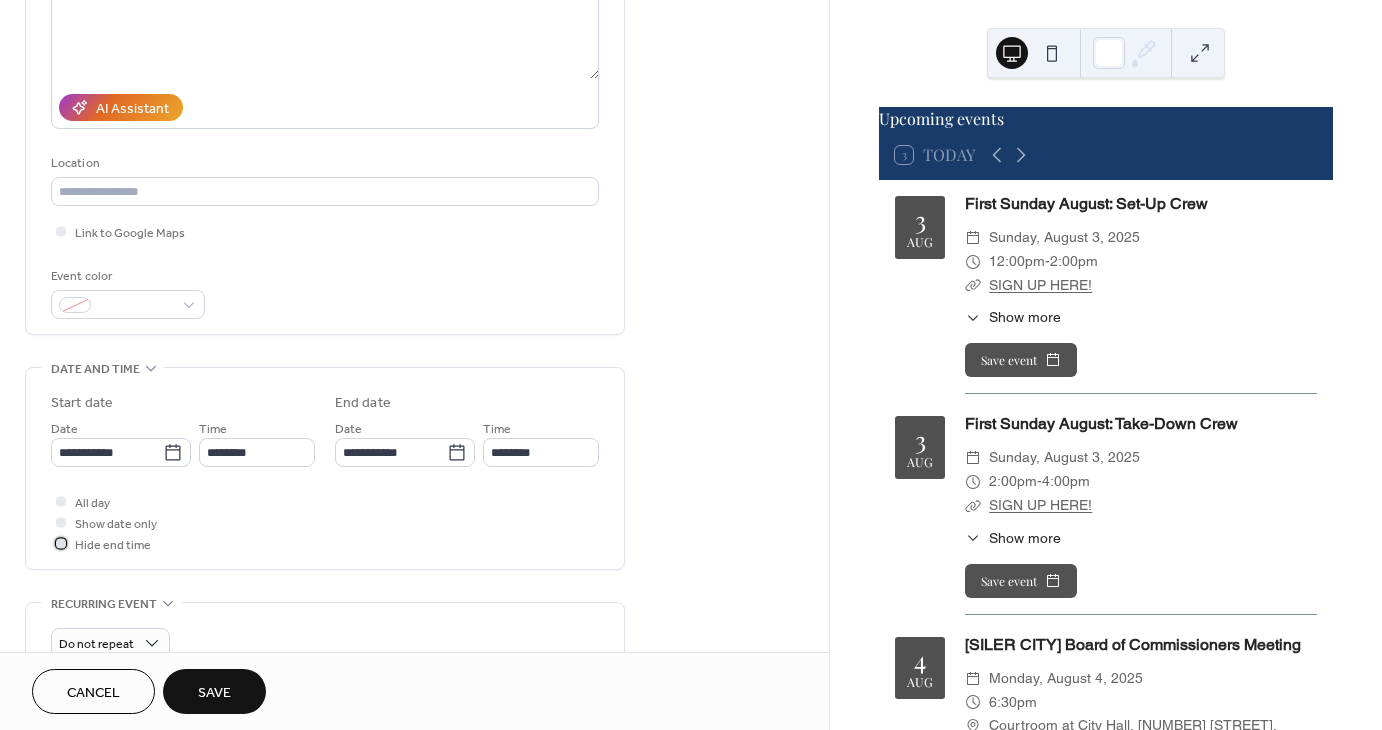 click at bounding box center (61, 543) 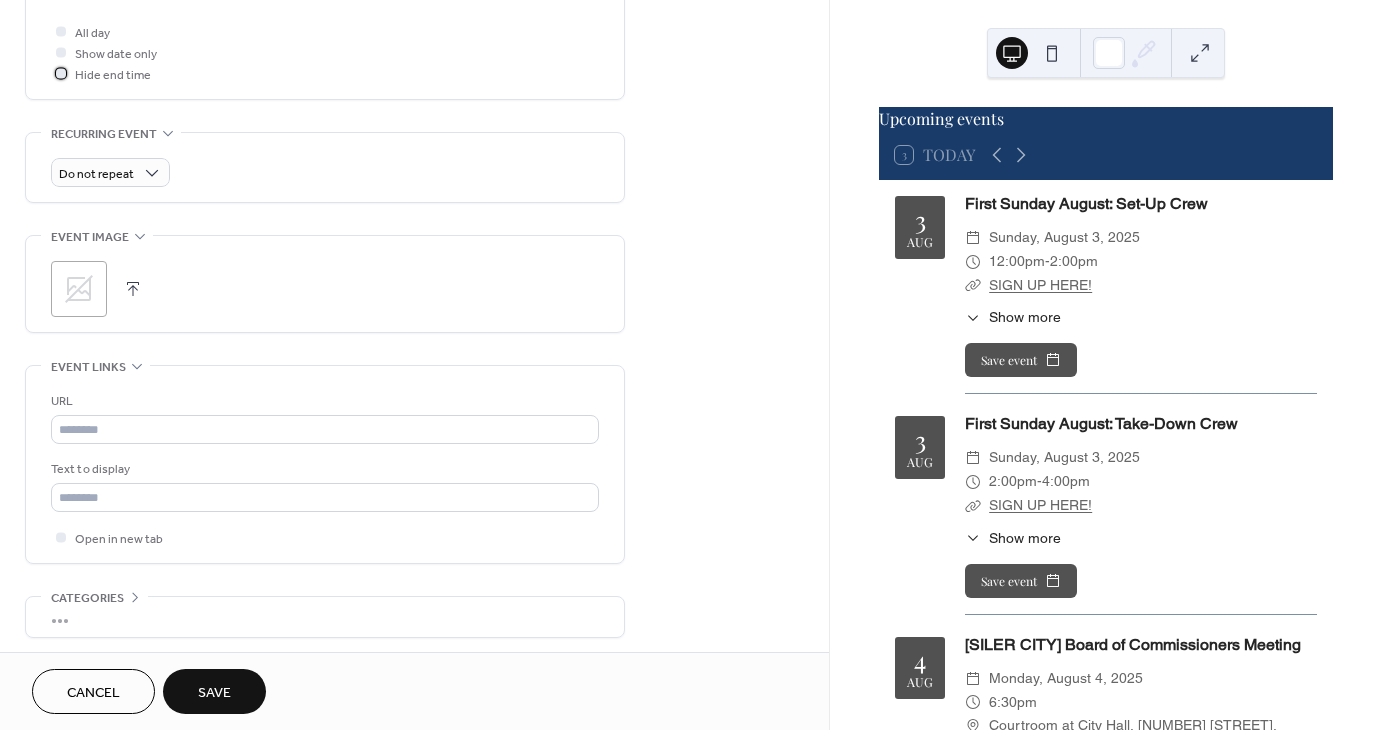 scroll, scrollTop: 752, scrollLeft: 0, axis: vertical 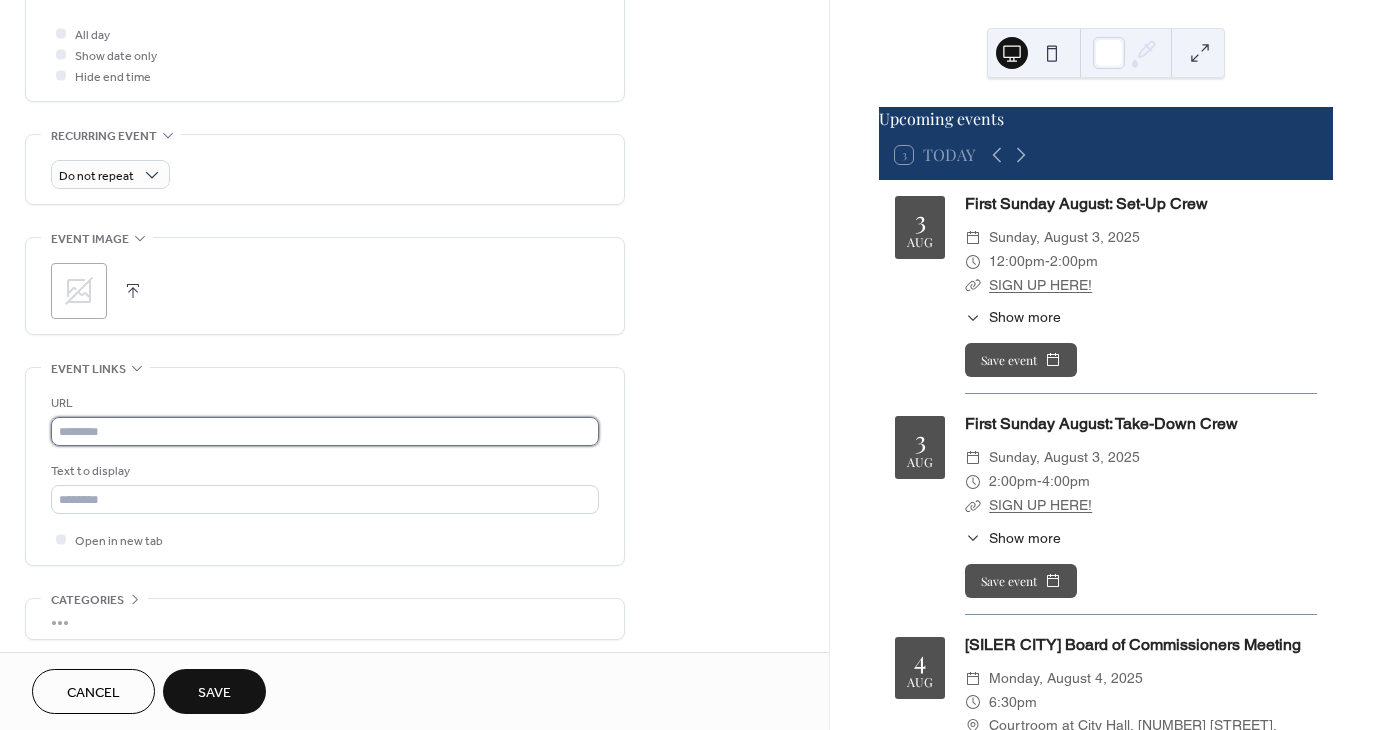 click at bounding box center [325, 431] 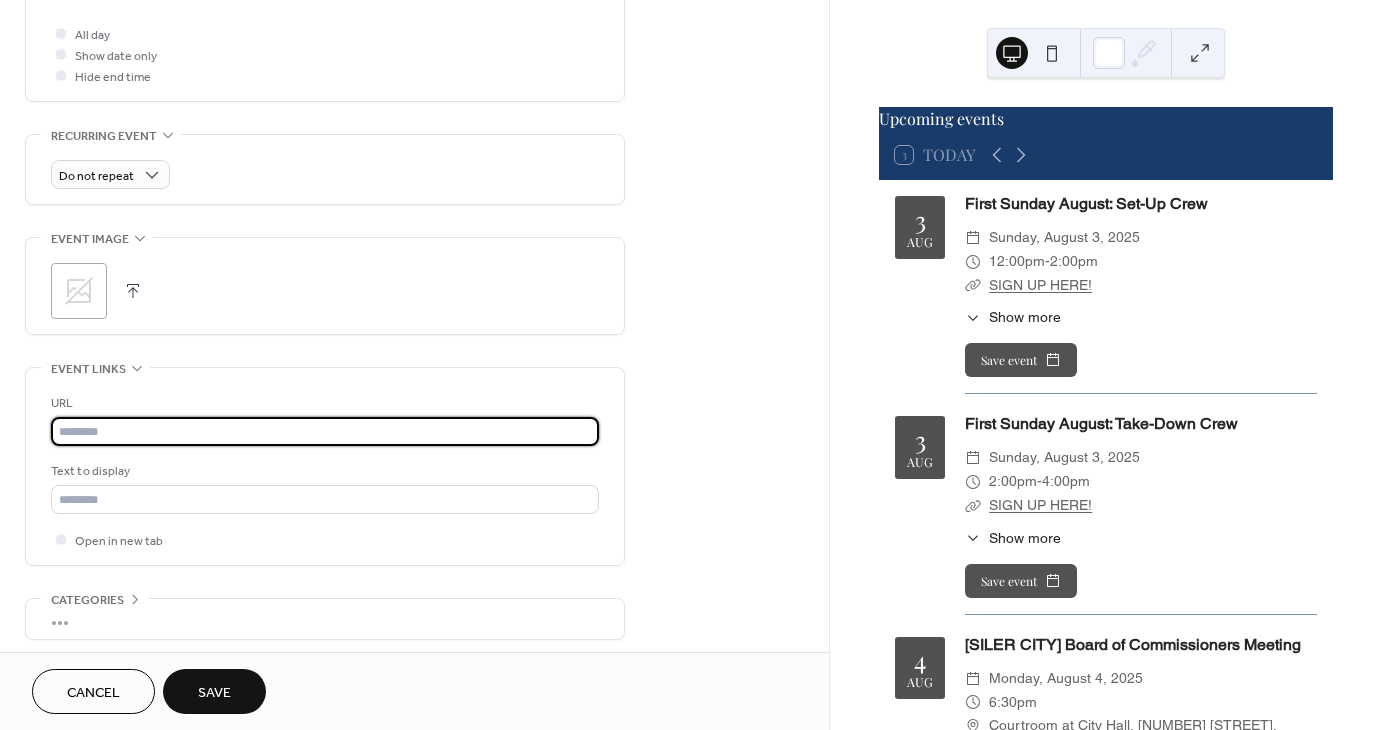 paste on "**********" 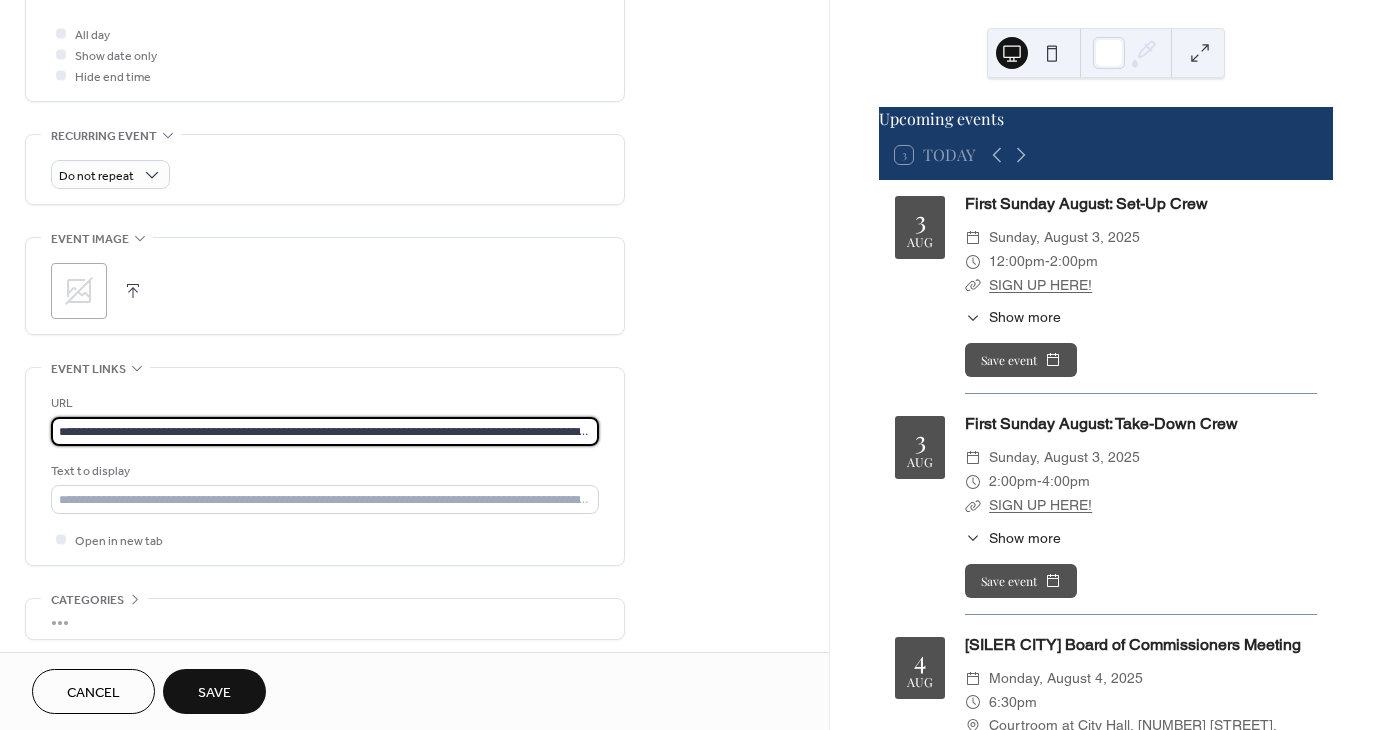 scroll, scrollTop: 0, scrollLeft: 853, axis: horizontal 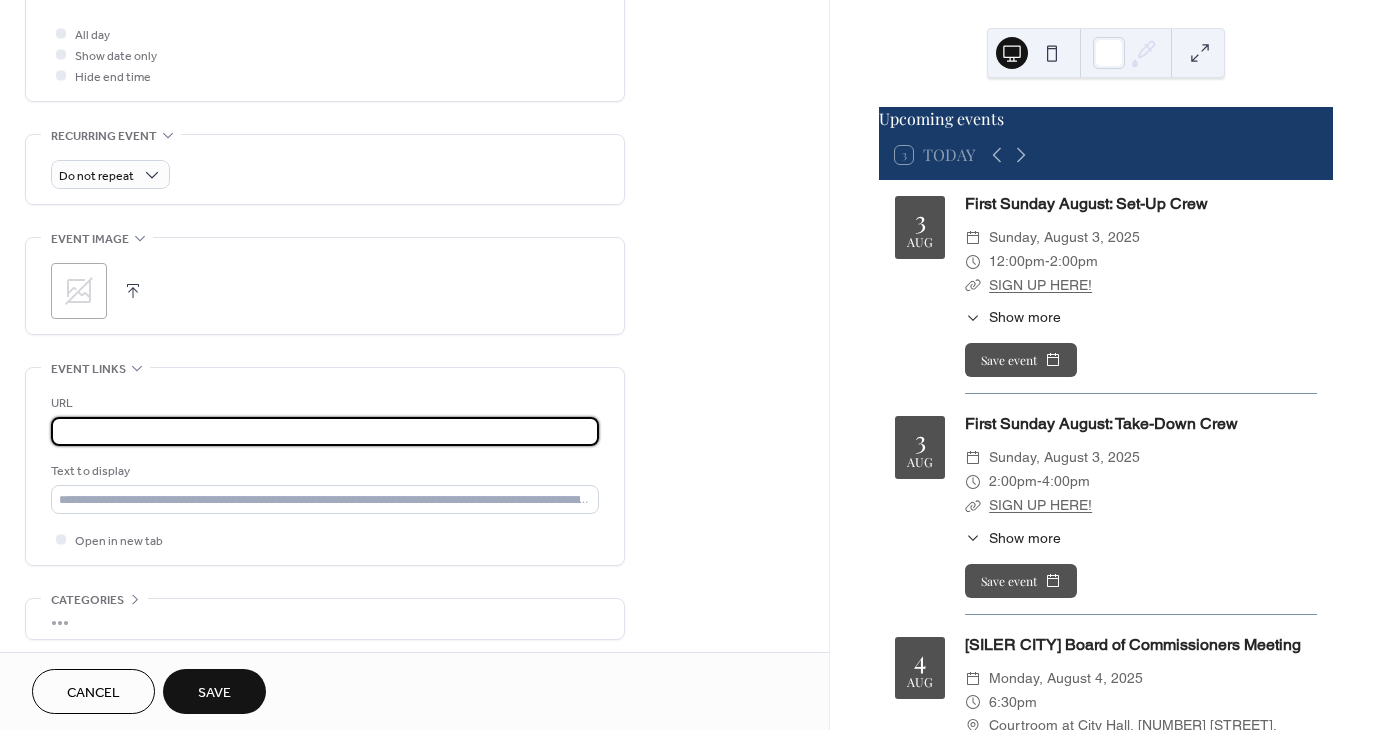click on "**********" at bounding box center (325, 431) 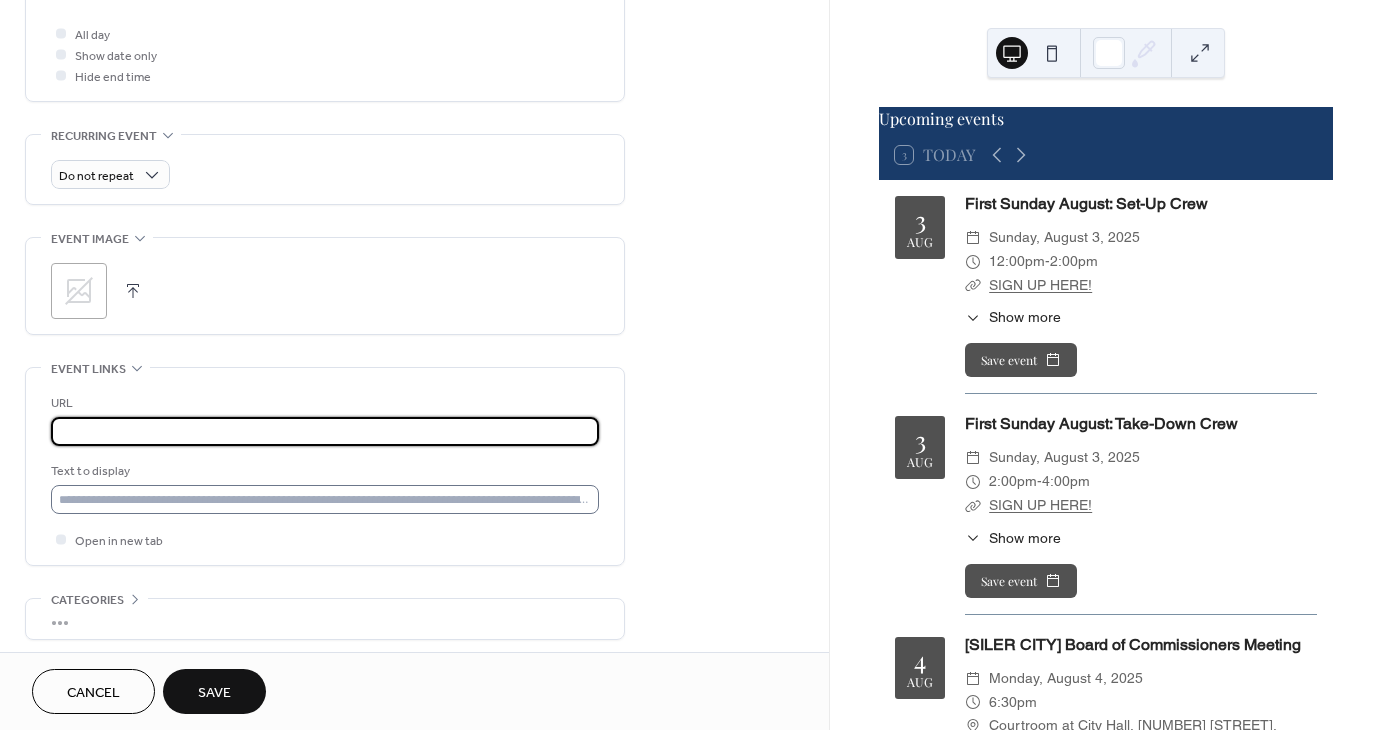 type on "**********" 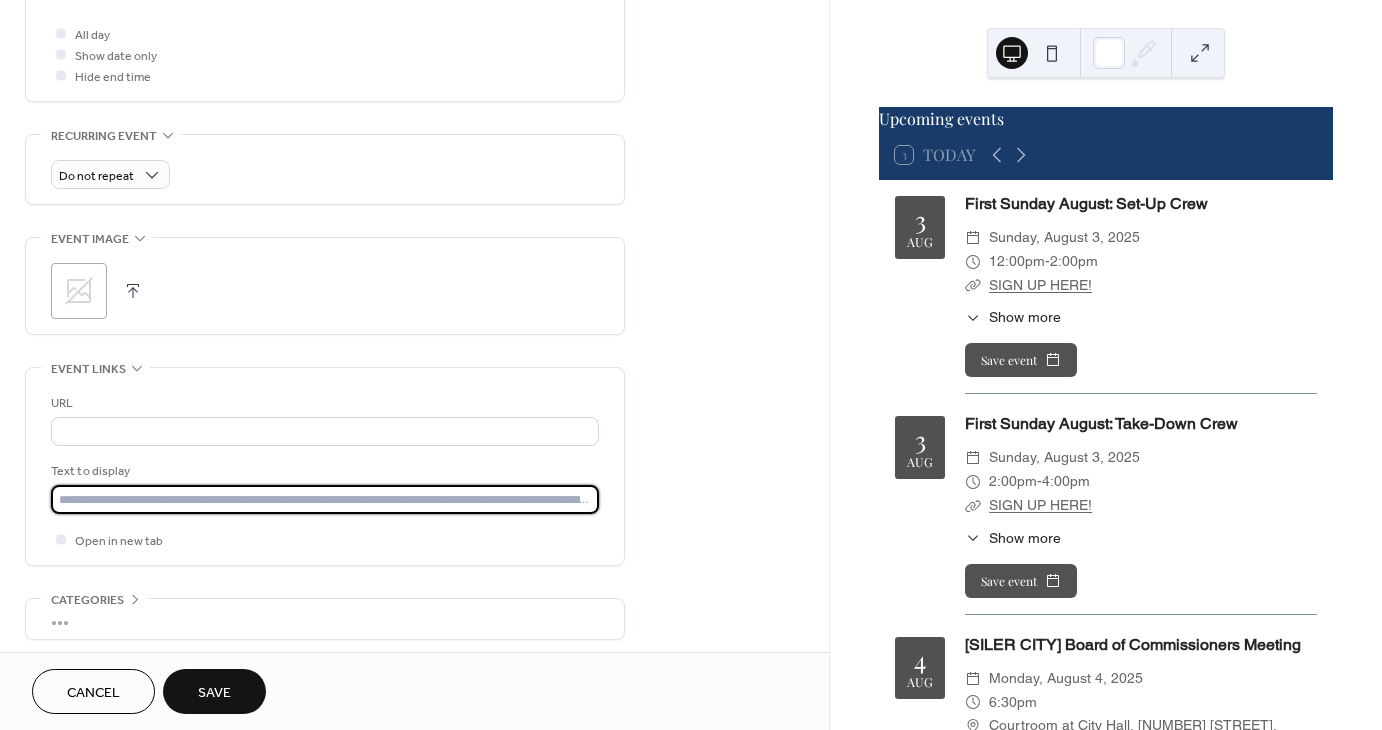 scroll, scrollTop: 0, scrollLeft: 0, axis: both 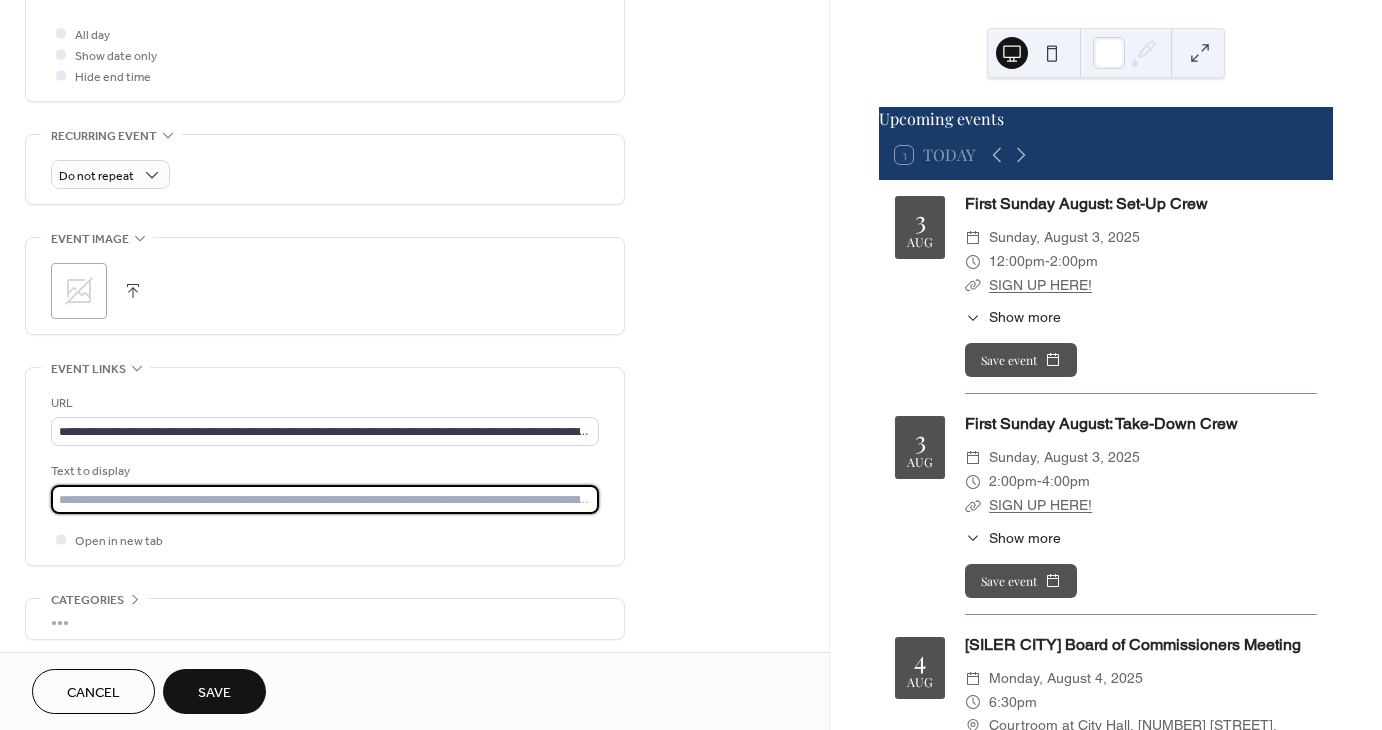 click at bounding box center (325, 499) 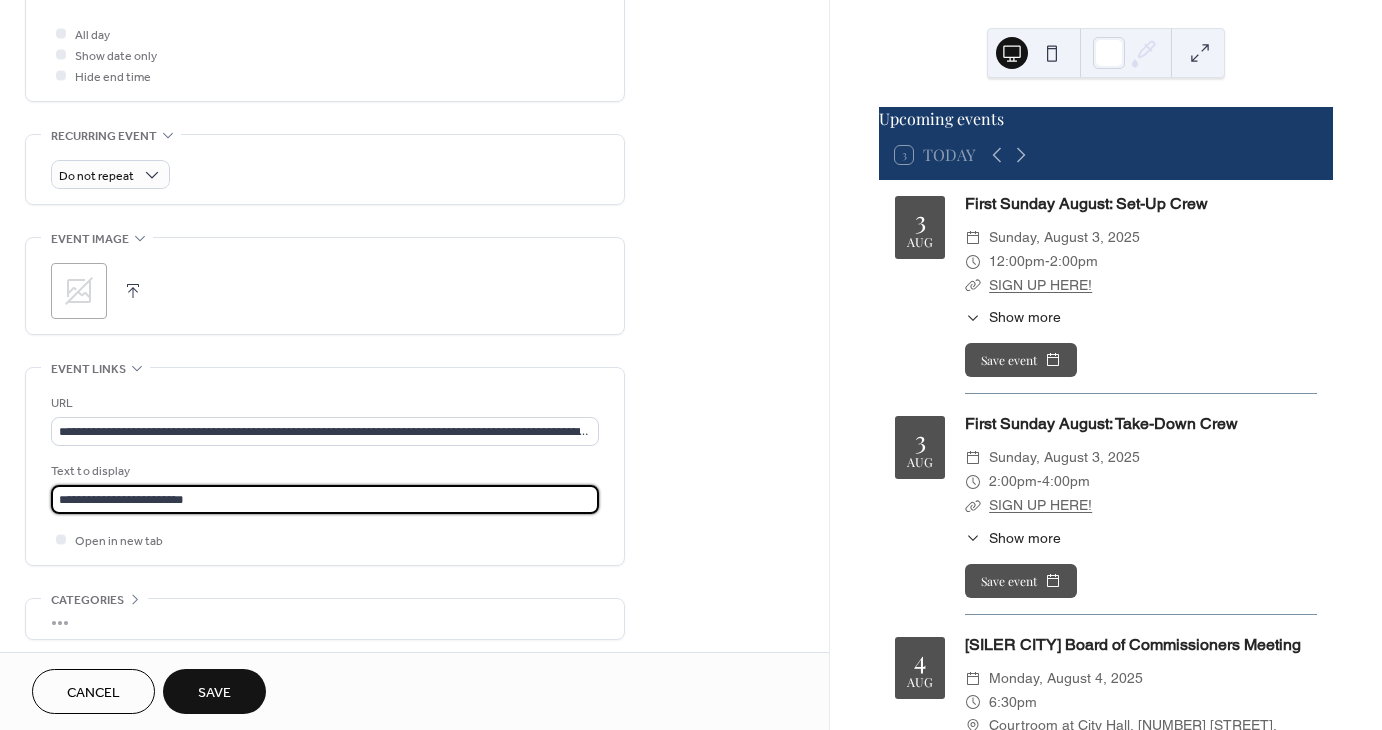 type on "**********" 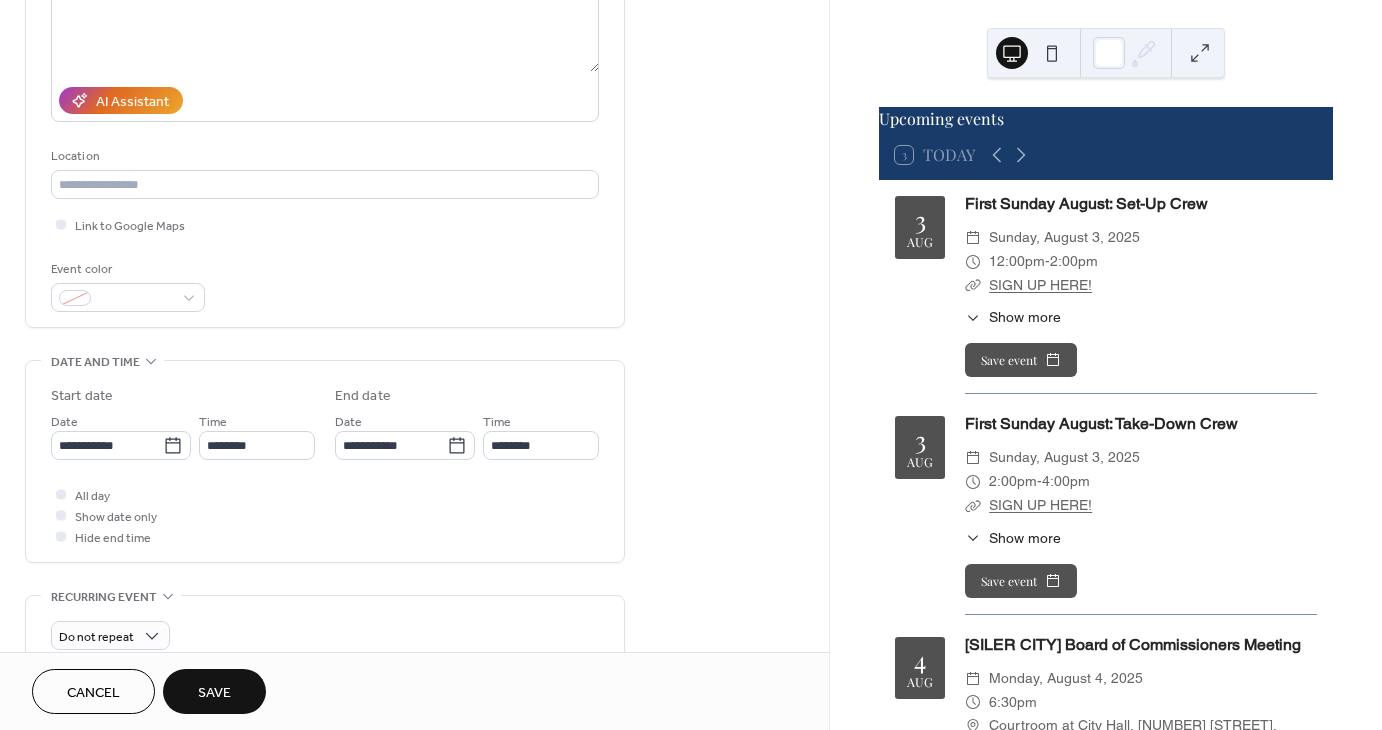 scroll, scrollTop: 291, scrollLeft: 0, axis: vertical 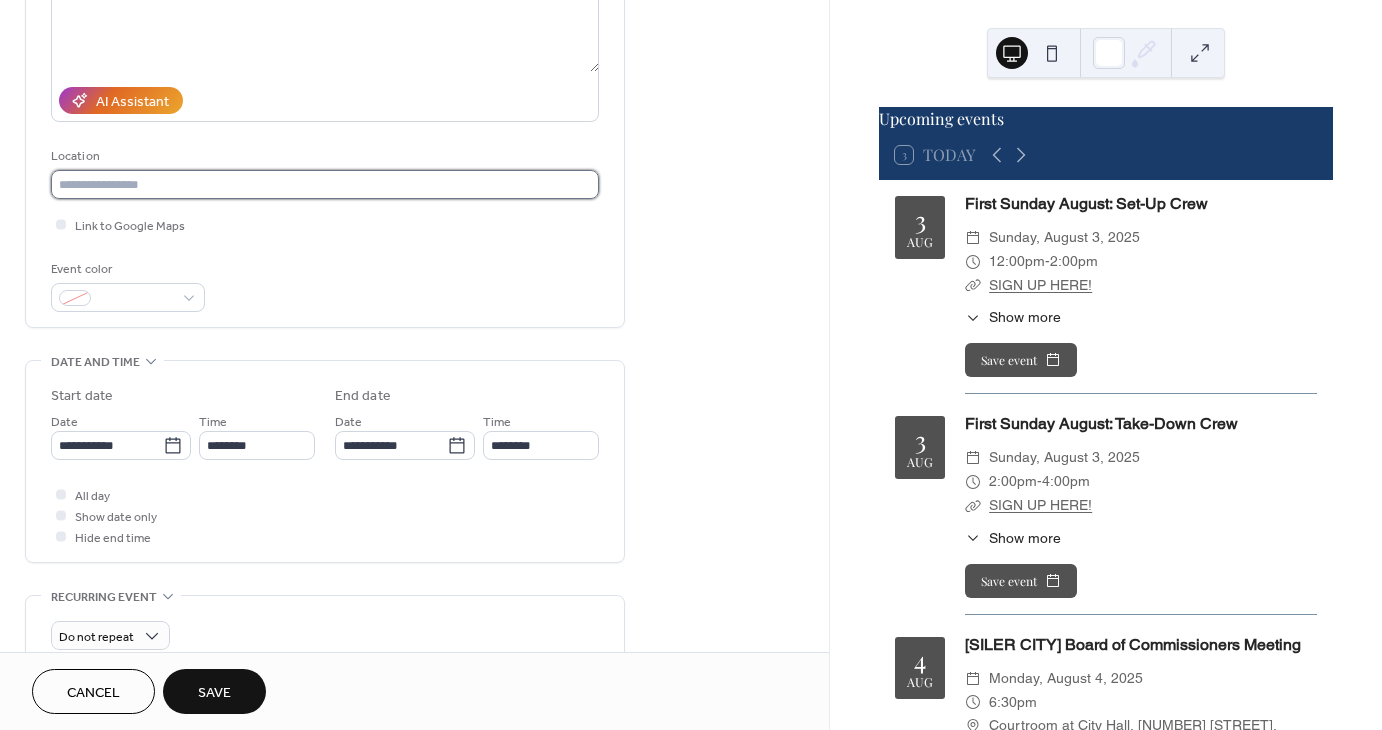 click at bounding box center (325, 184) 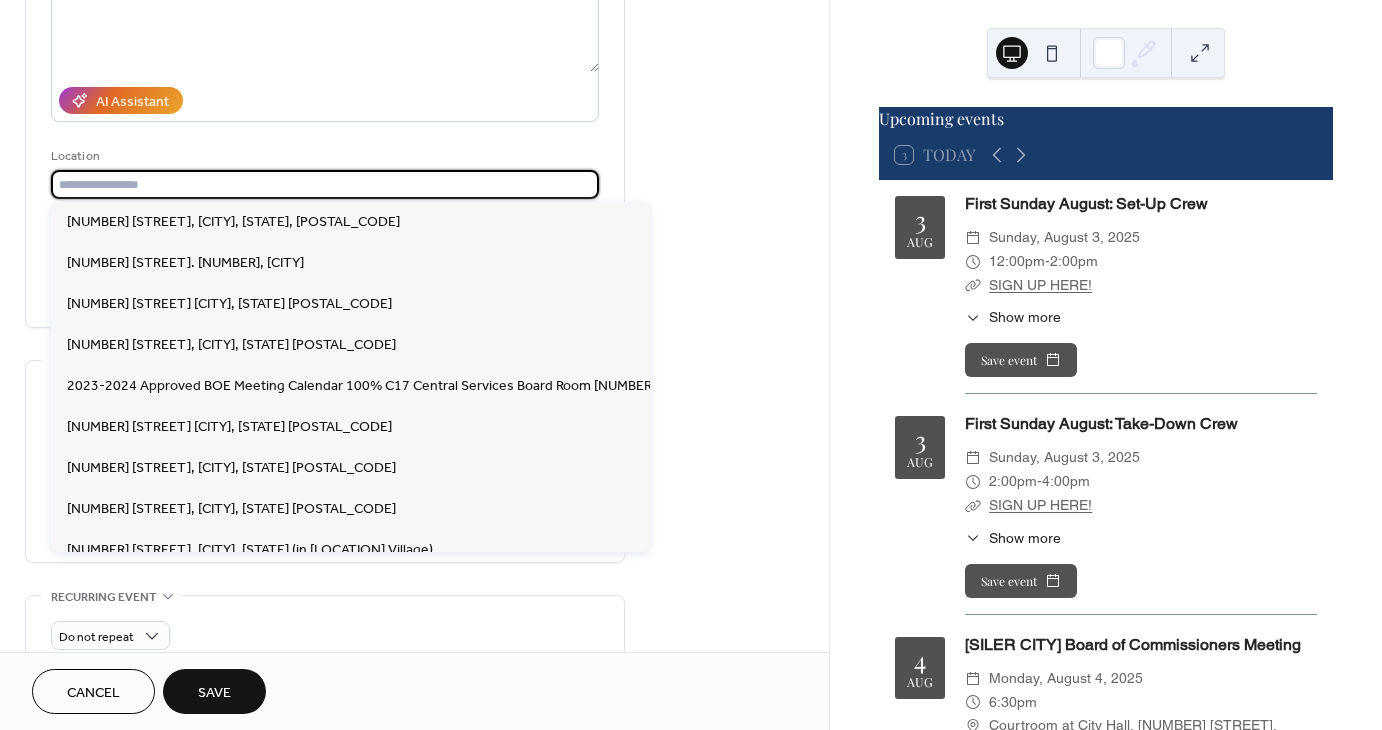 paste on "**********" 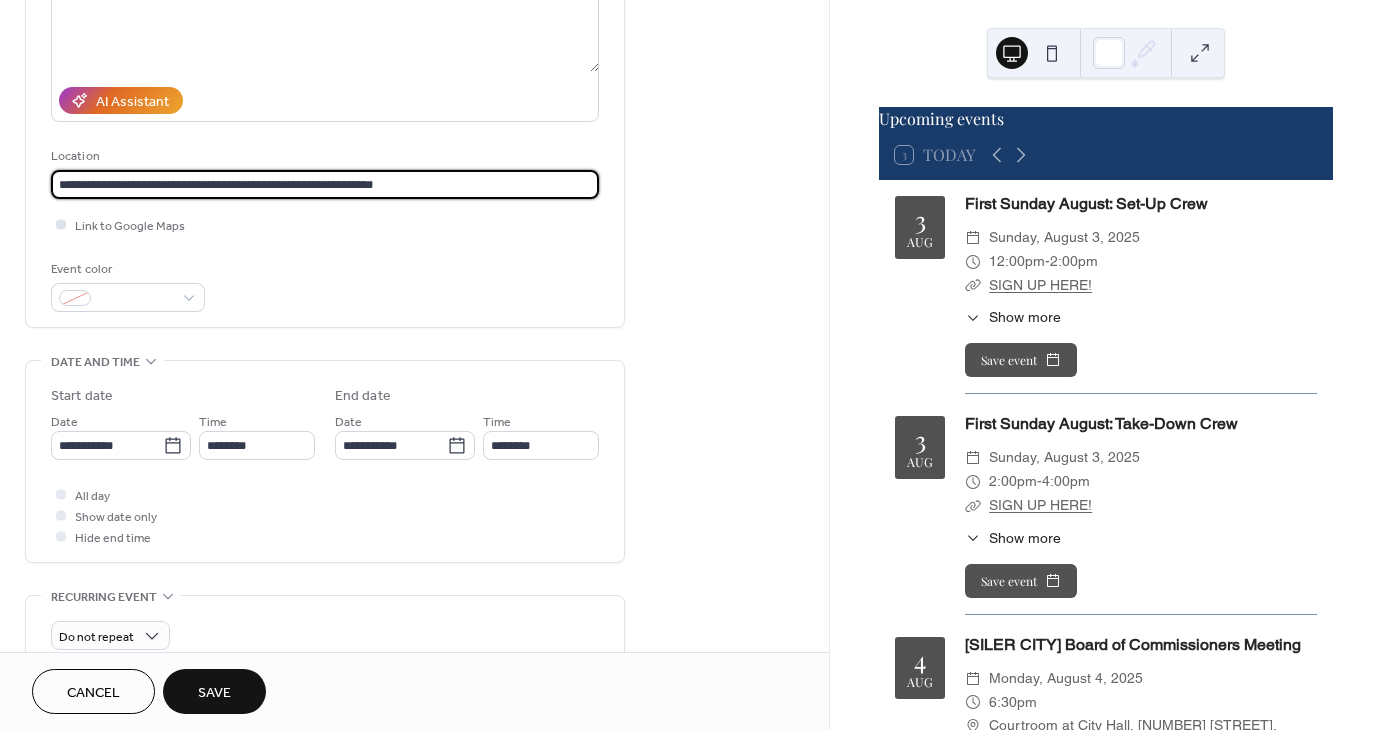 type on "**********" 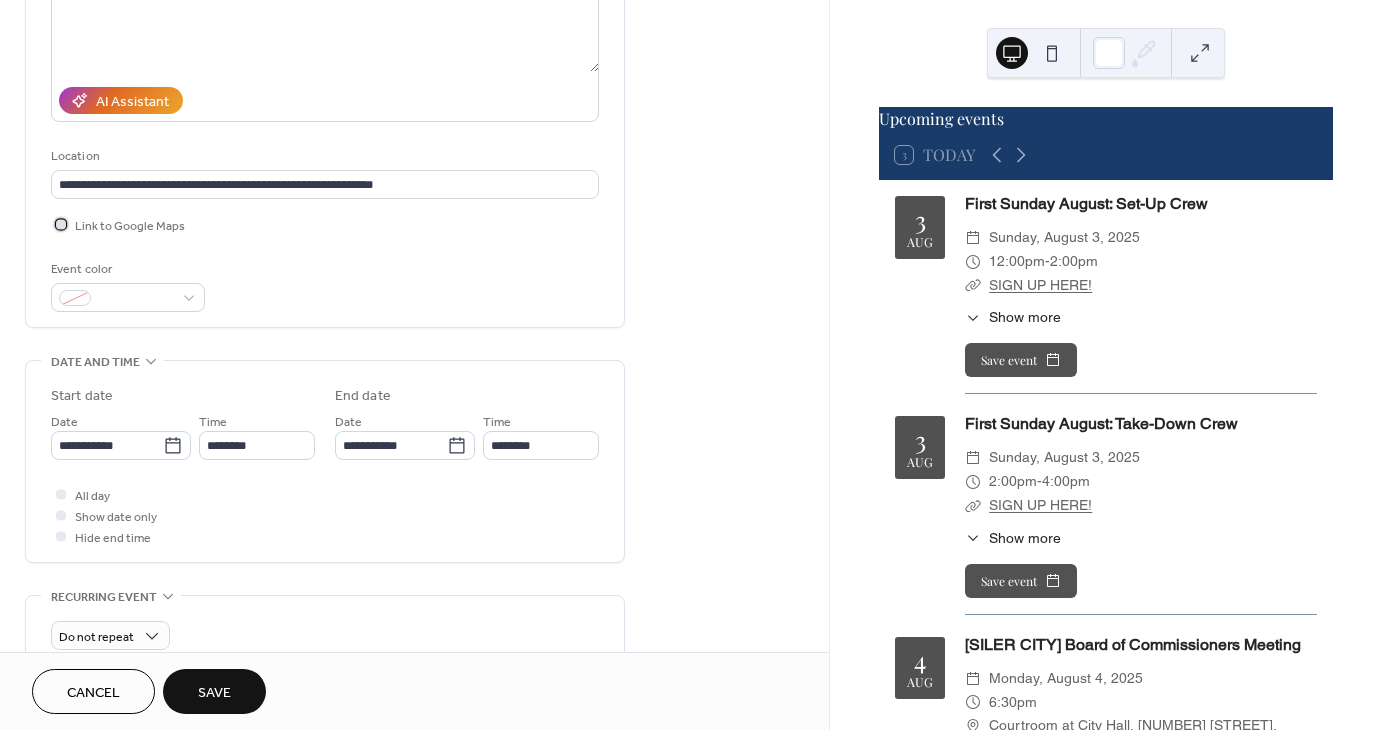 click at bounding box center [61, 224] 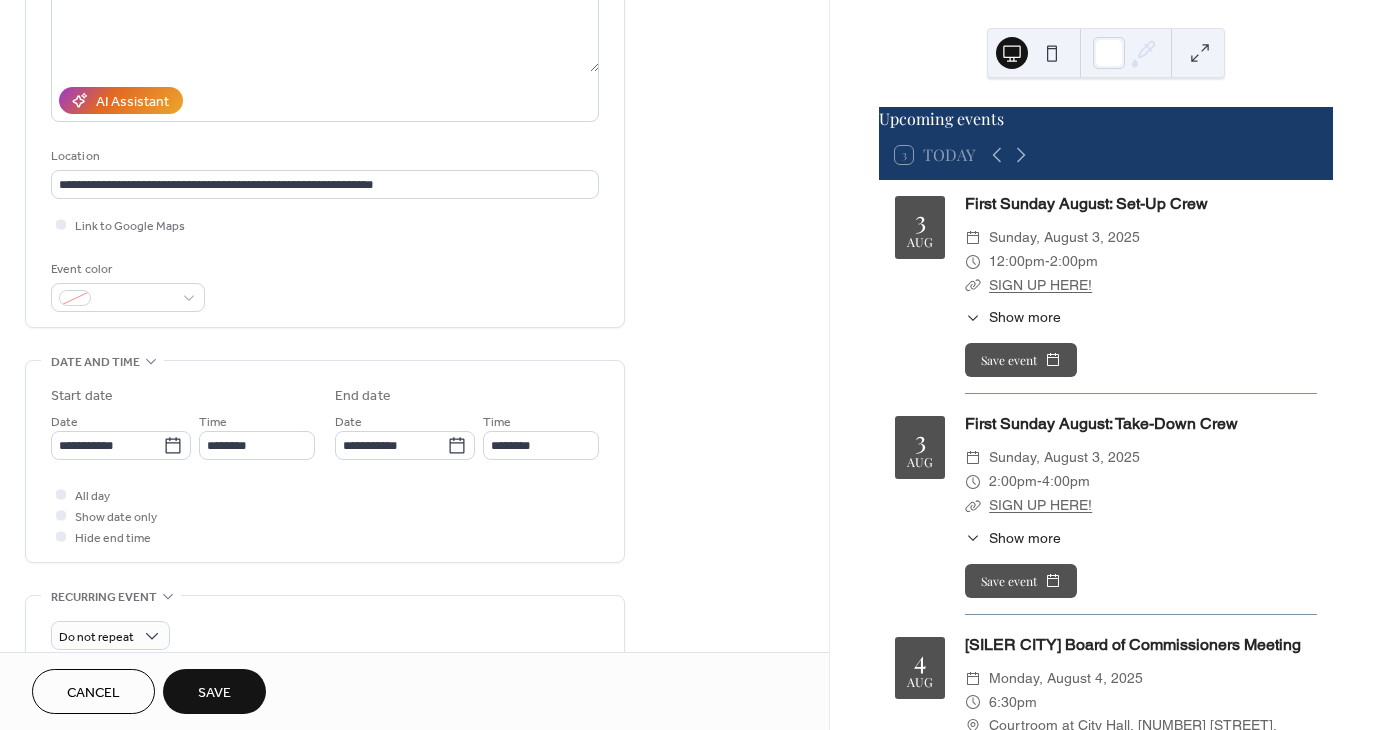 click on "Save" at bounding box center [214, 693] 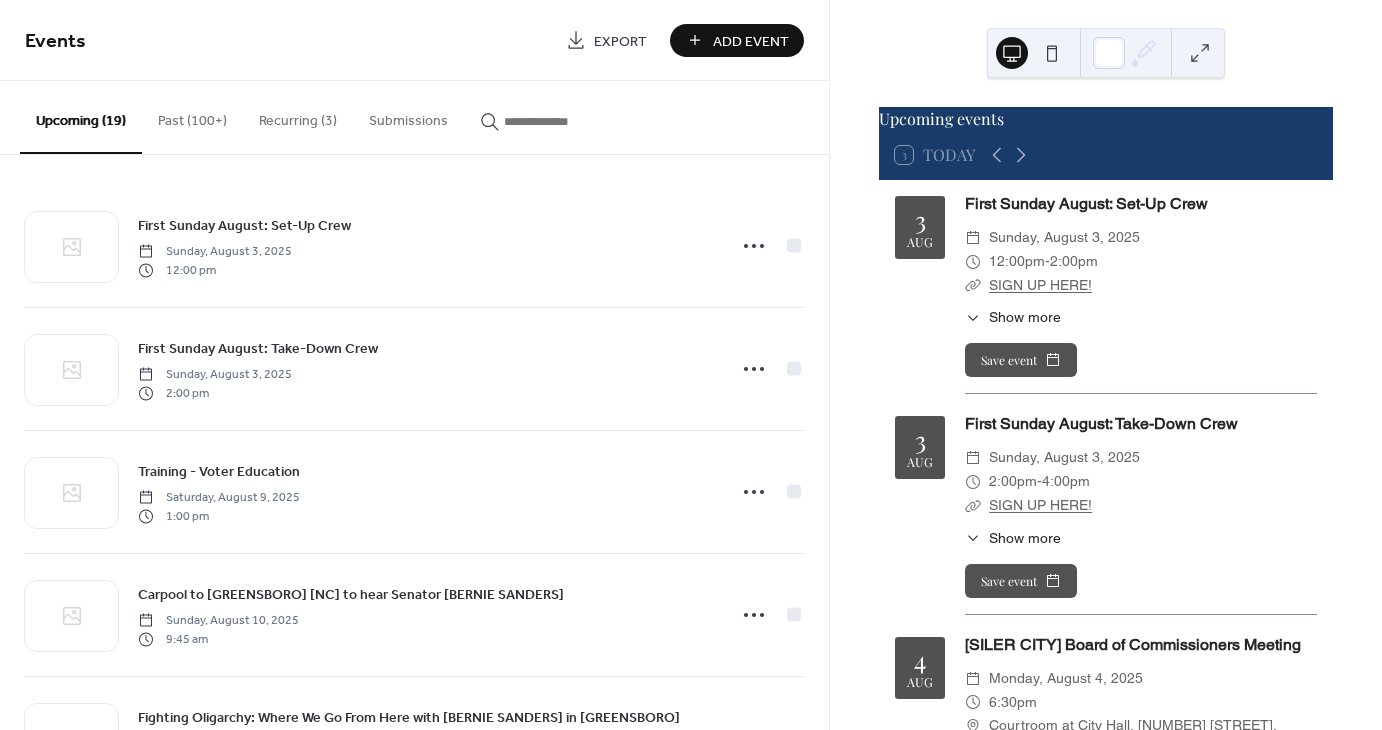 click on "Add Event" at bounding box center [737, 40] 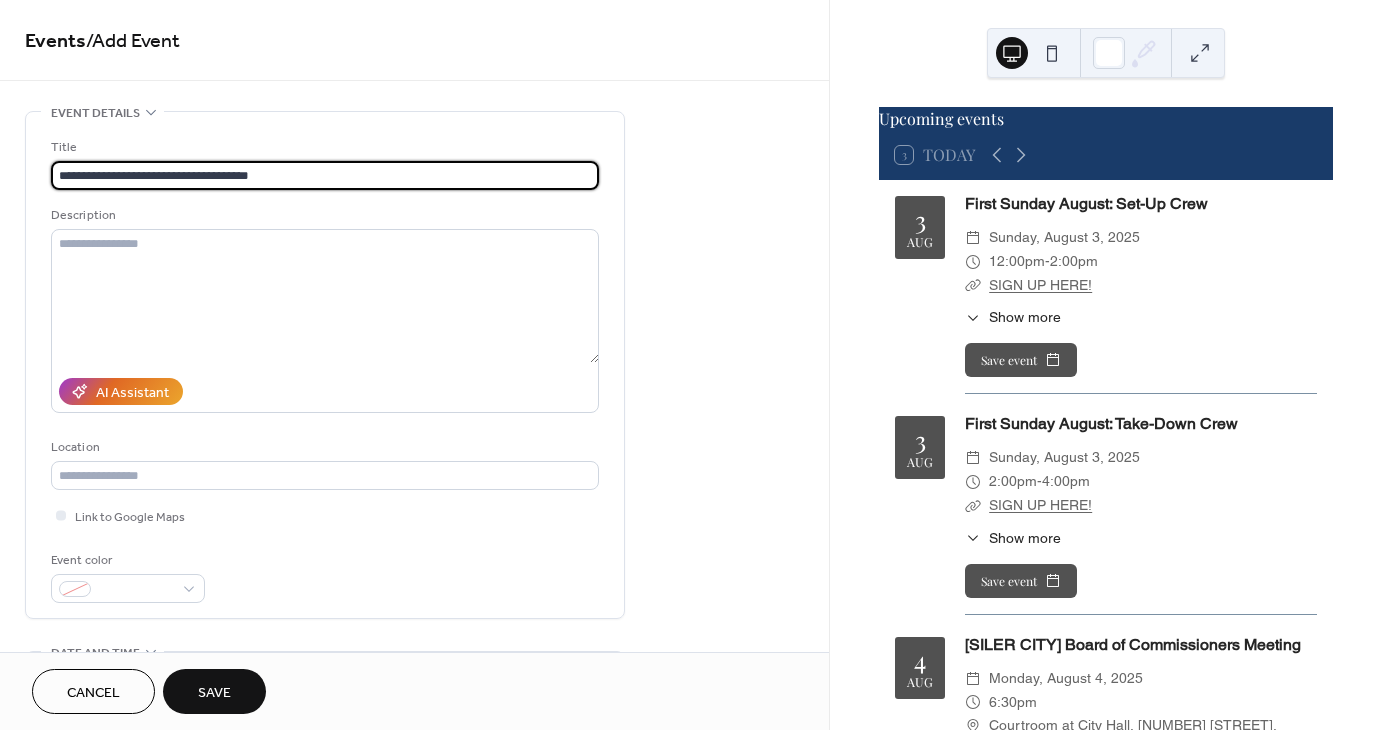 type on "**********" 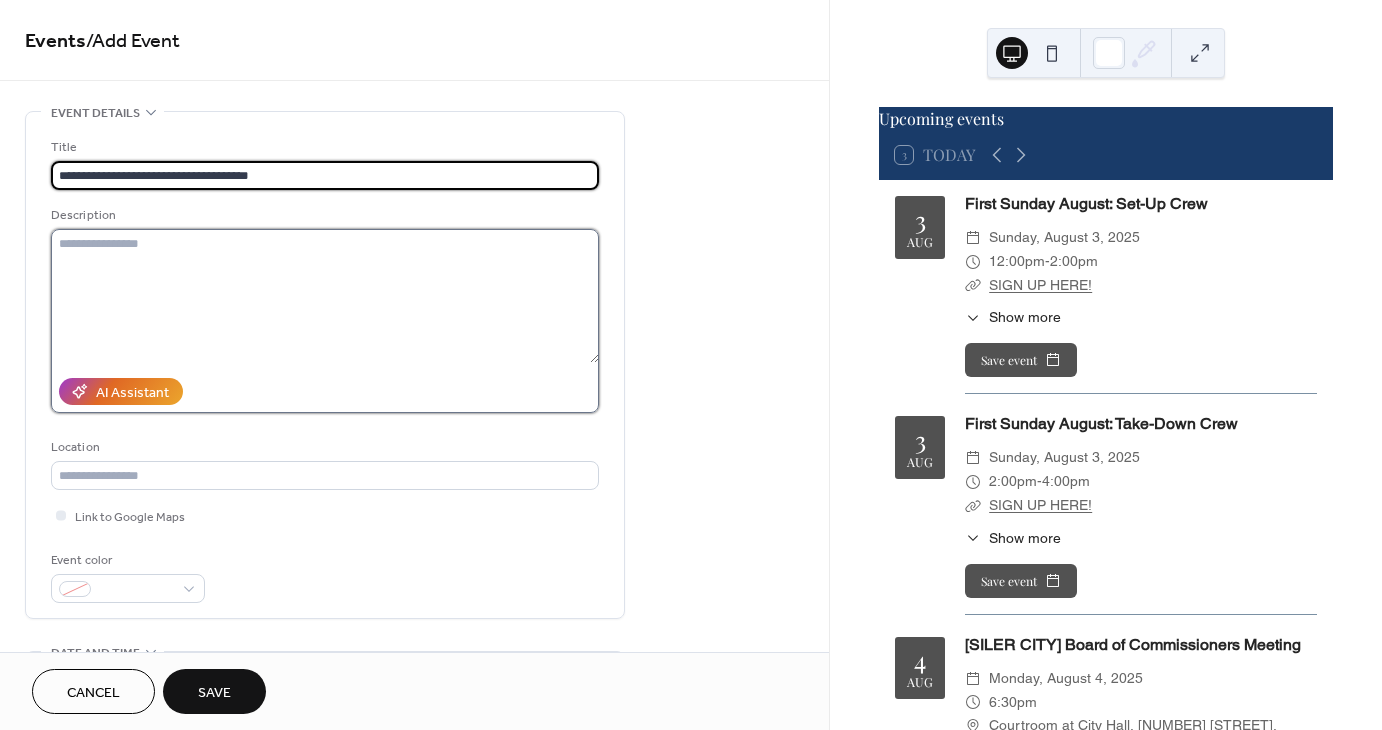 click at bounding box center (325, 296) 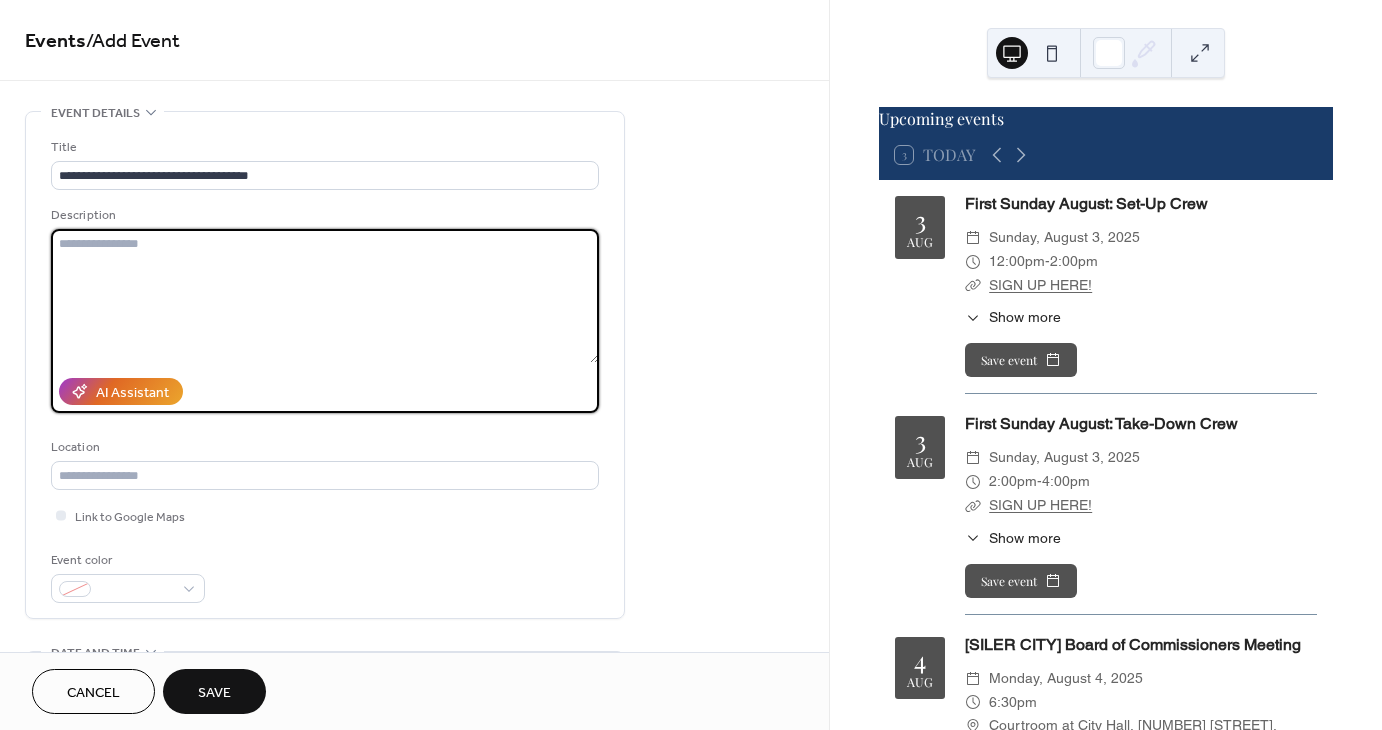 paste on "**********" 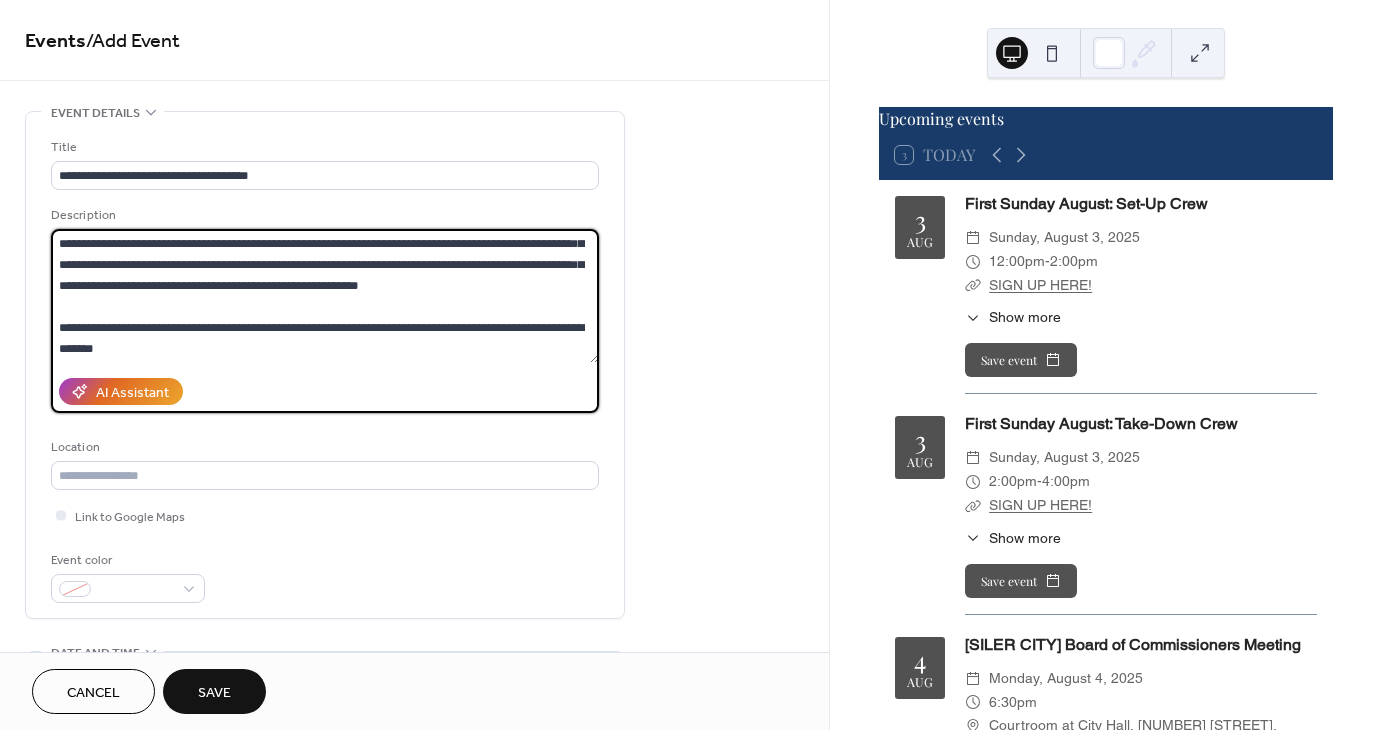 scroll, scrollTop: 20, scrollLeft: 0, axis: vertical 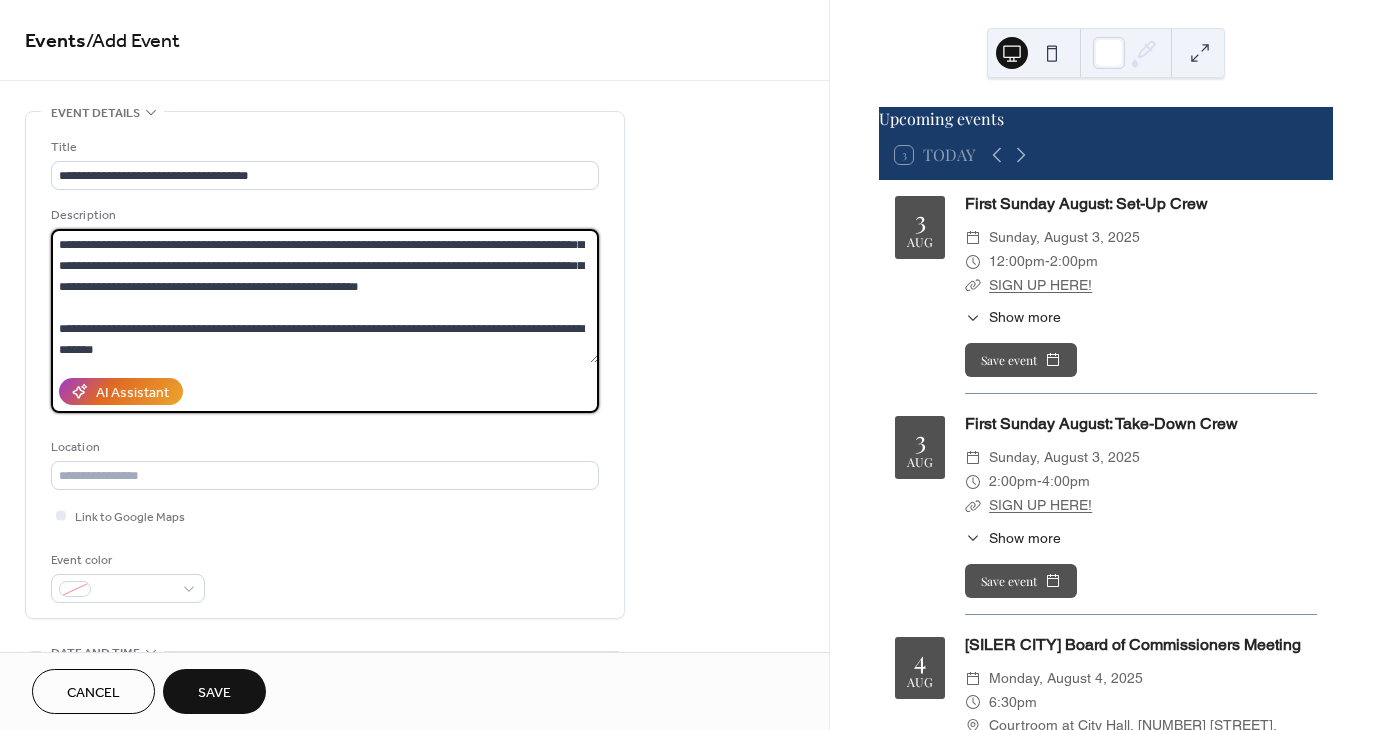 type on "**********" 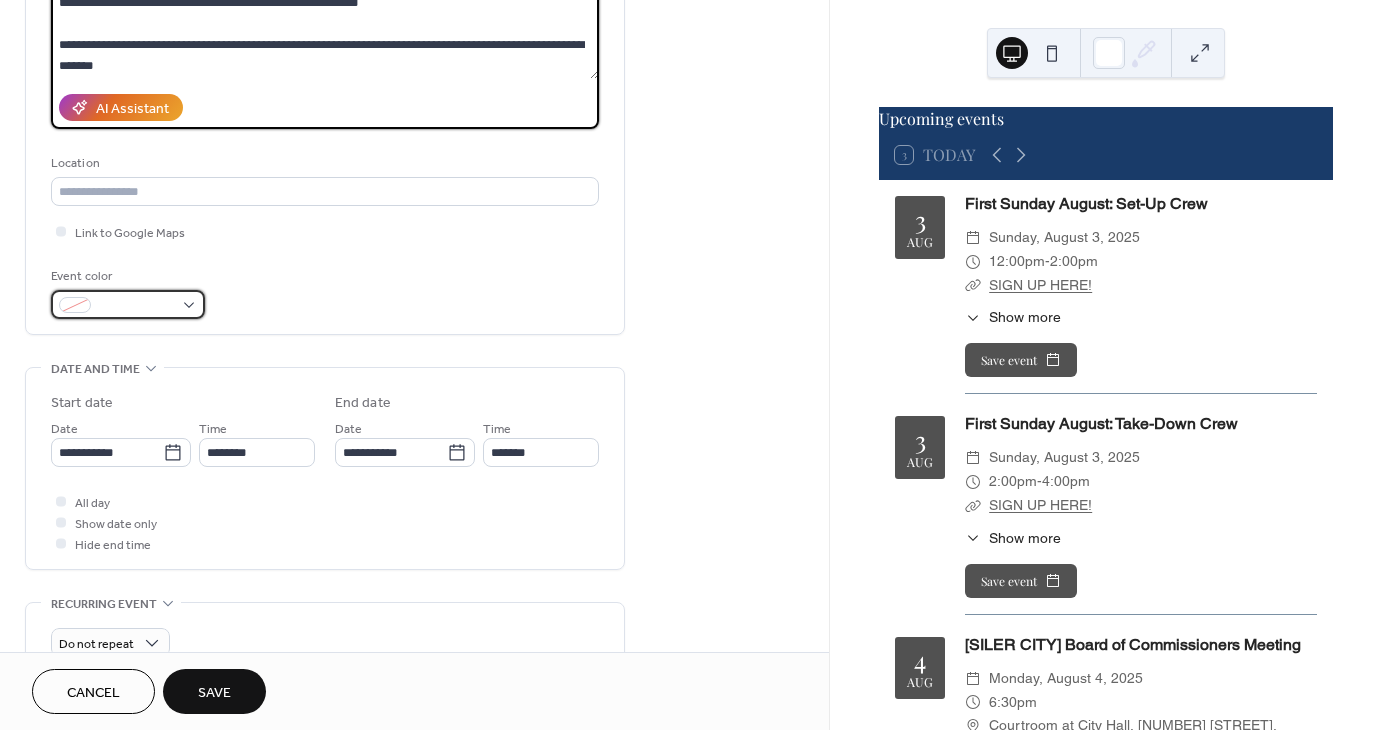 click at bounding box center [128, 304] 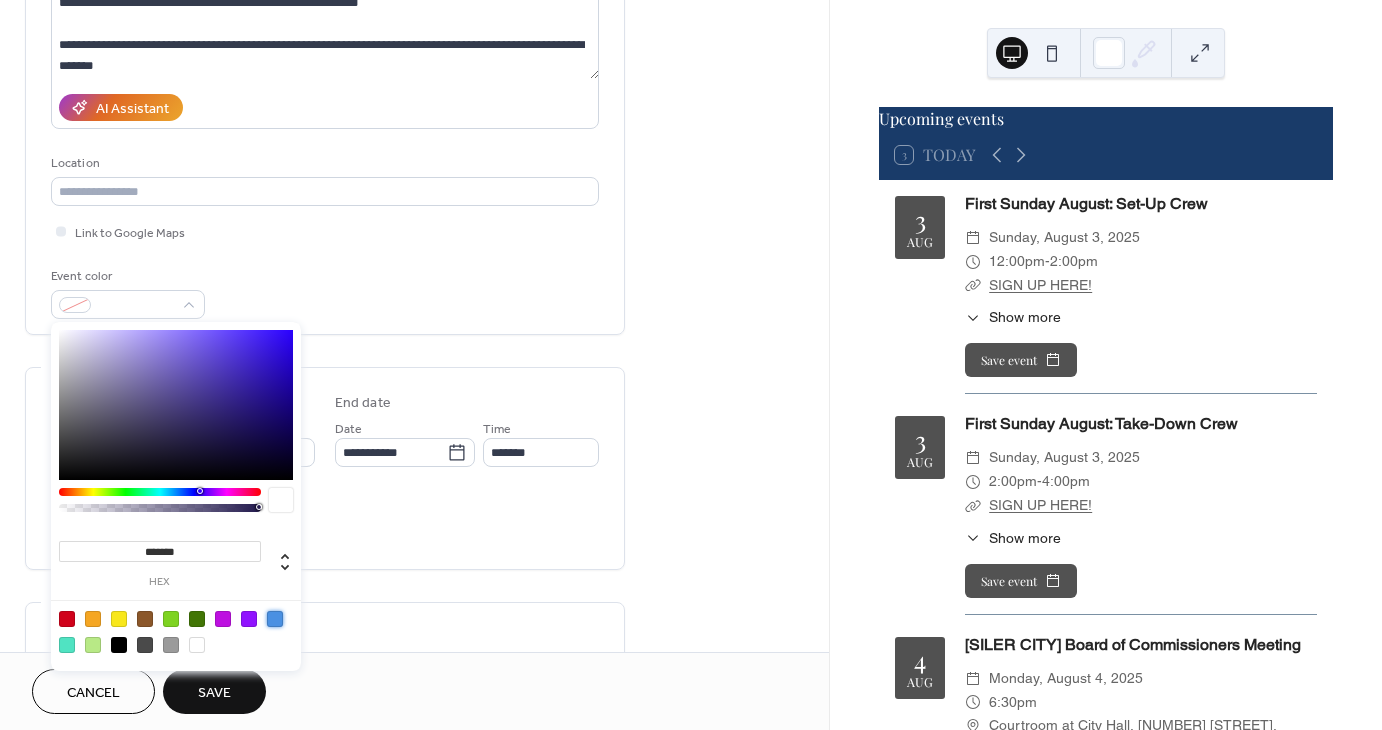 click at bounding box center (275, 619) 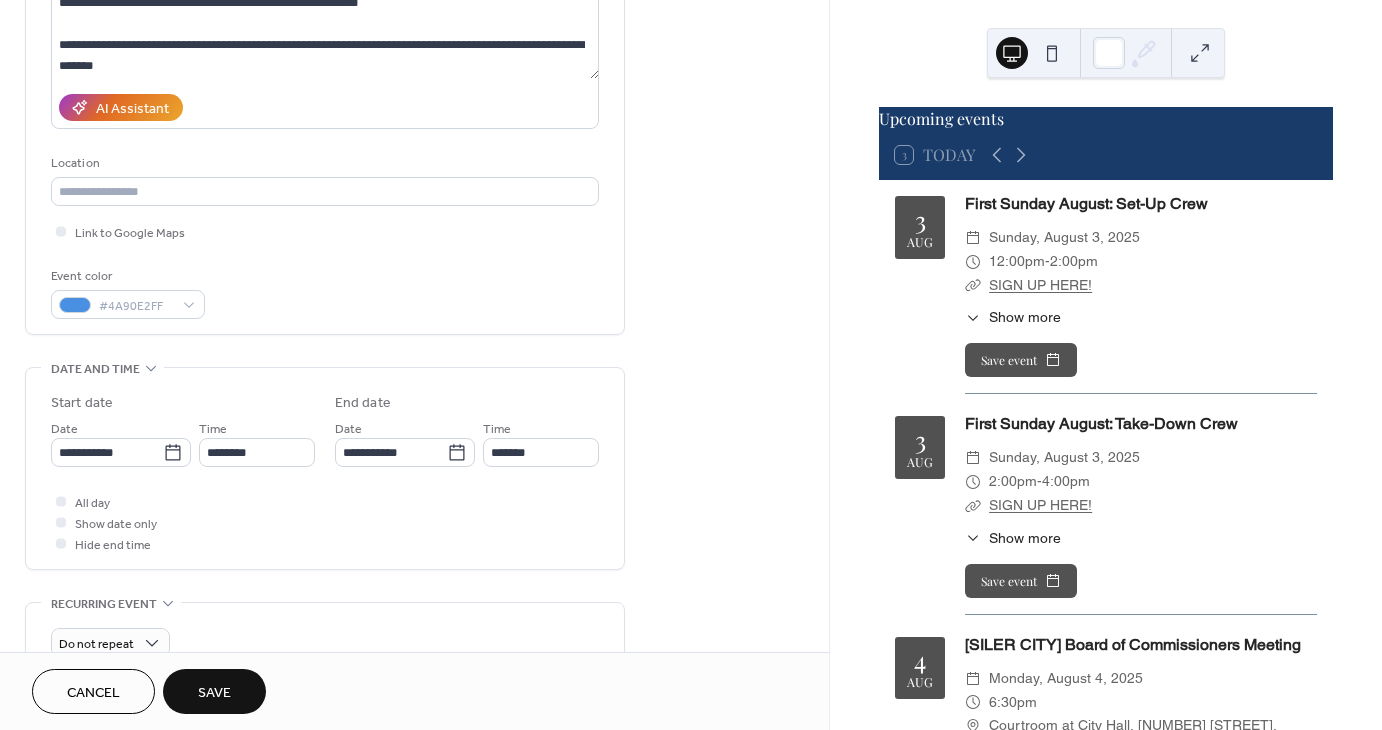 click on "All day Show date only Hide end time" at bounding box center (325, 522) 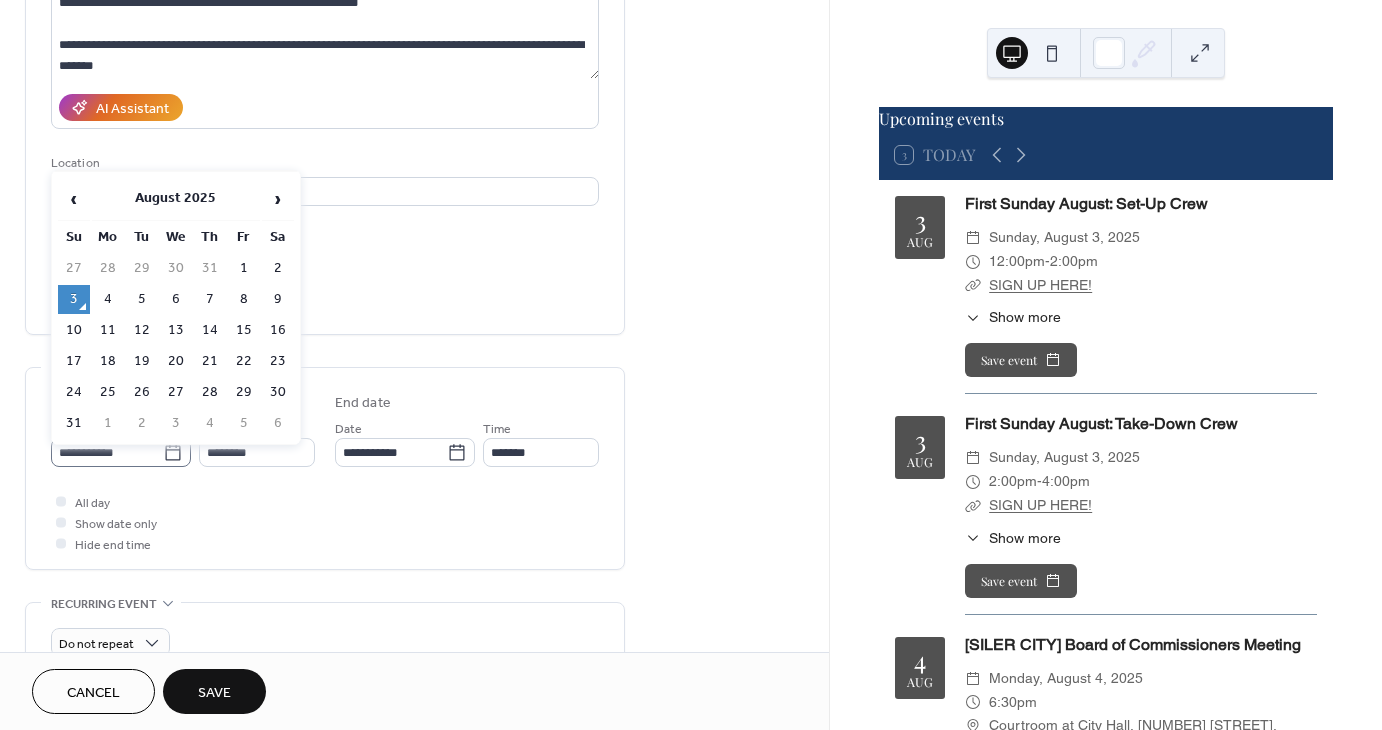 click 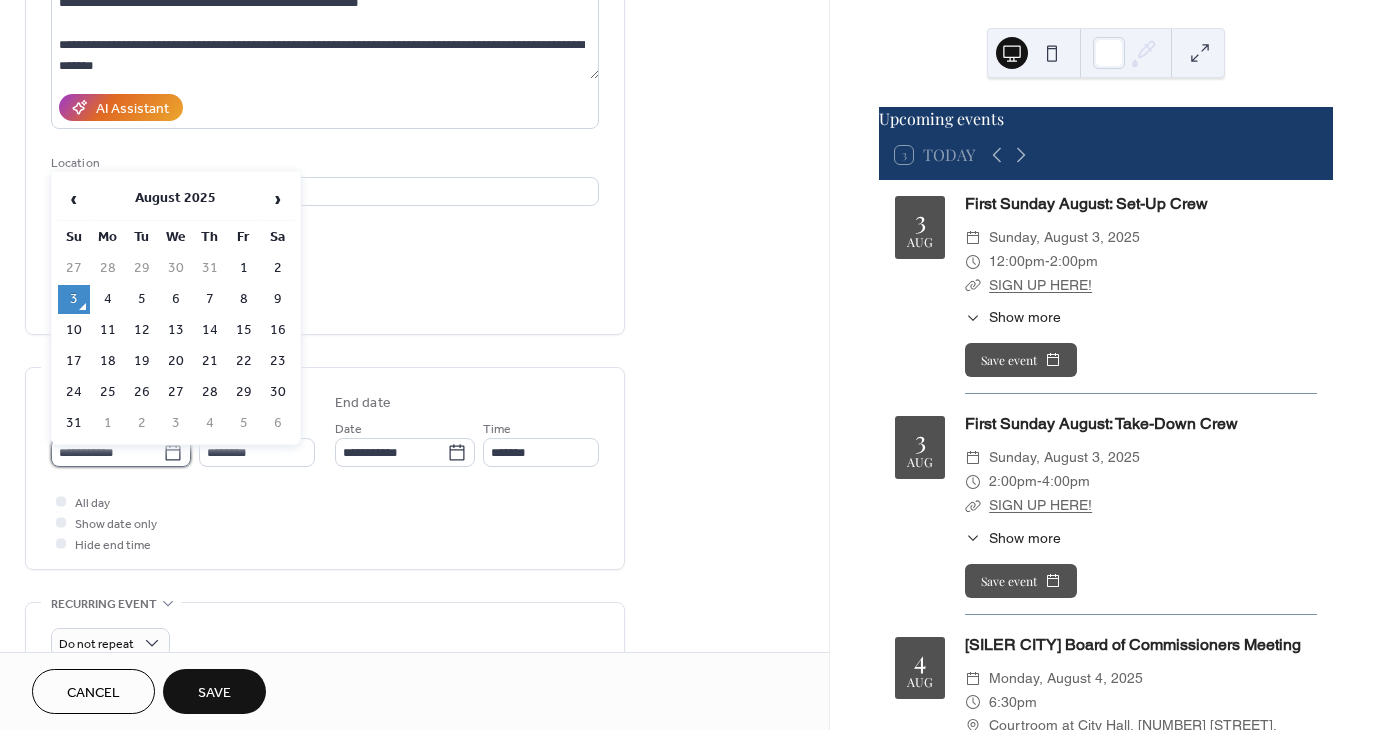 click on "**********" at bounding box center (107, 452) 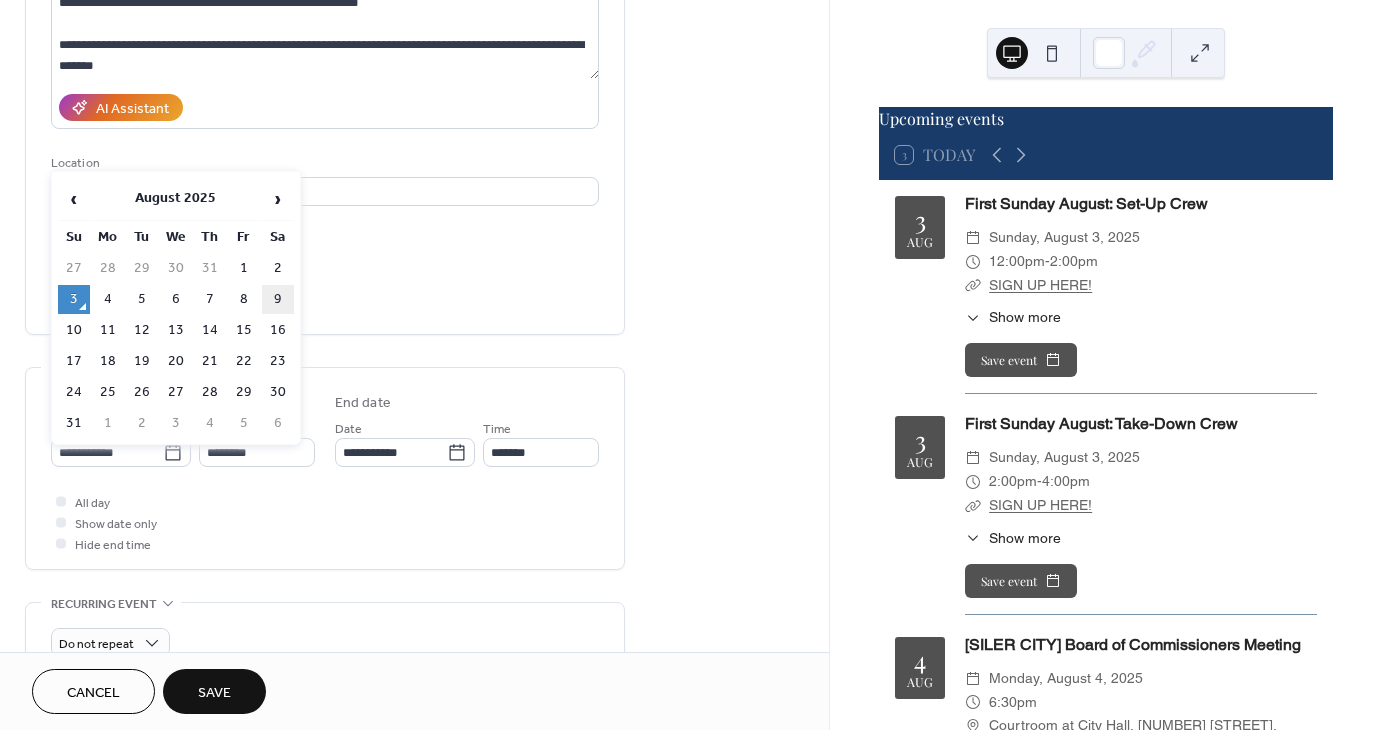 click on "9" at bounding box center (278, 299) 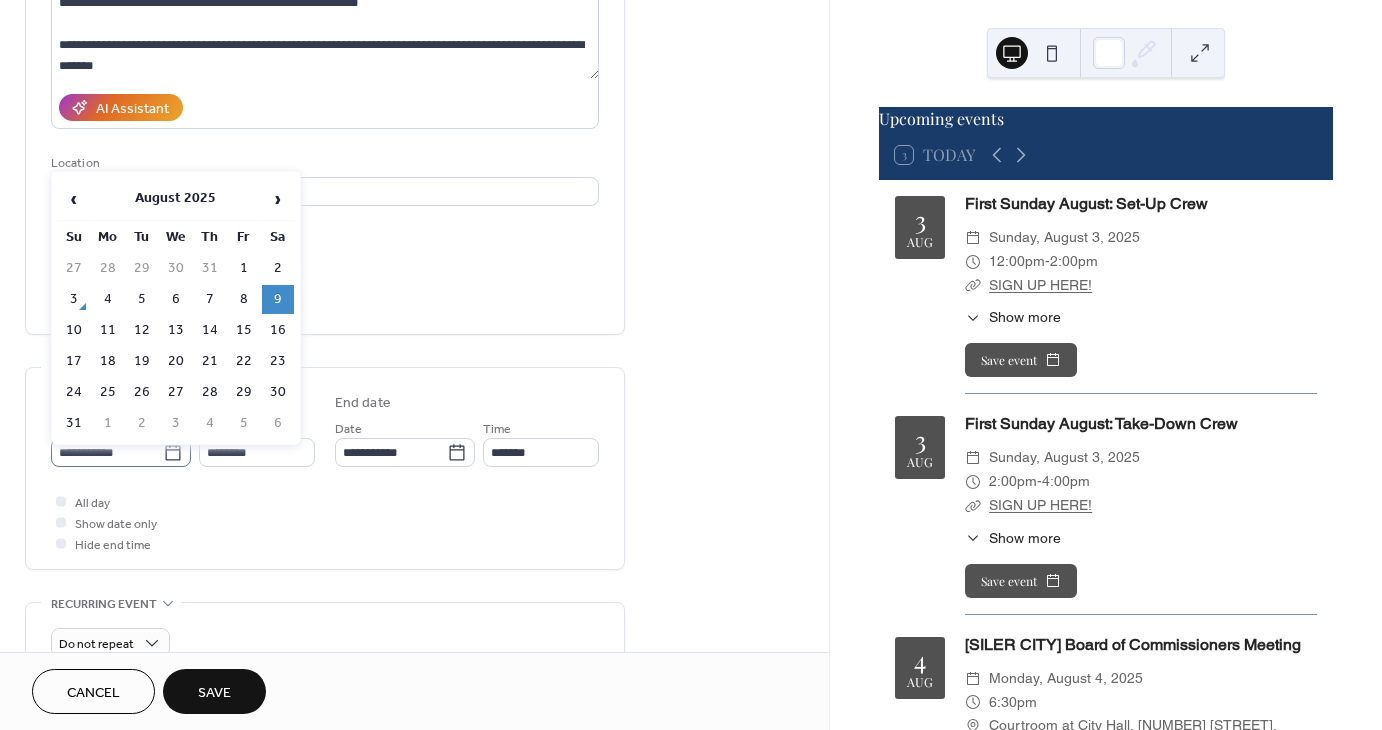 click 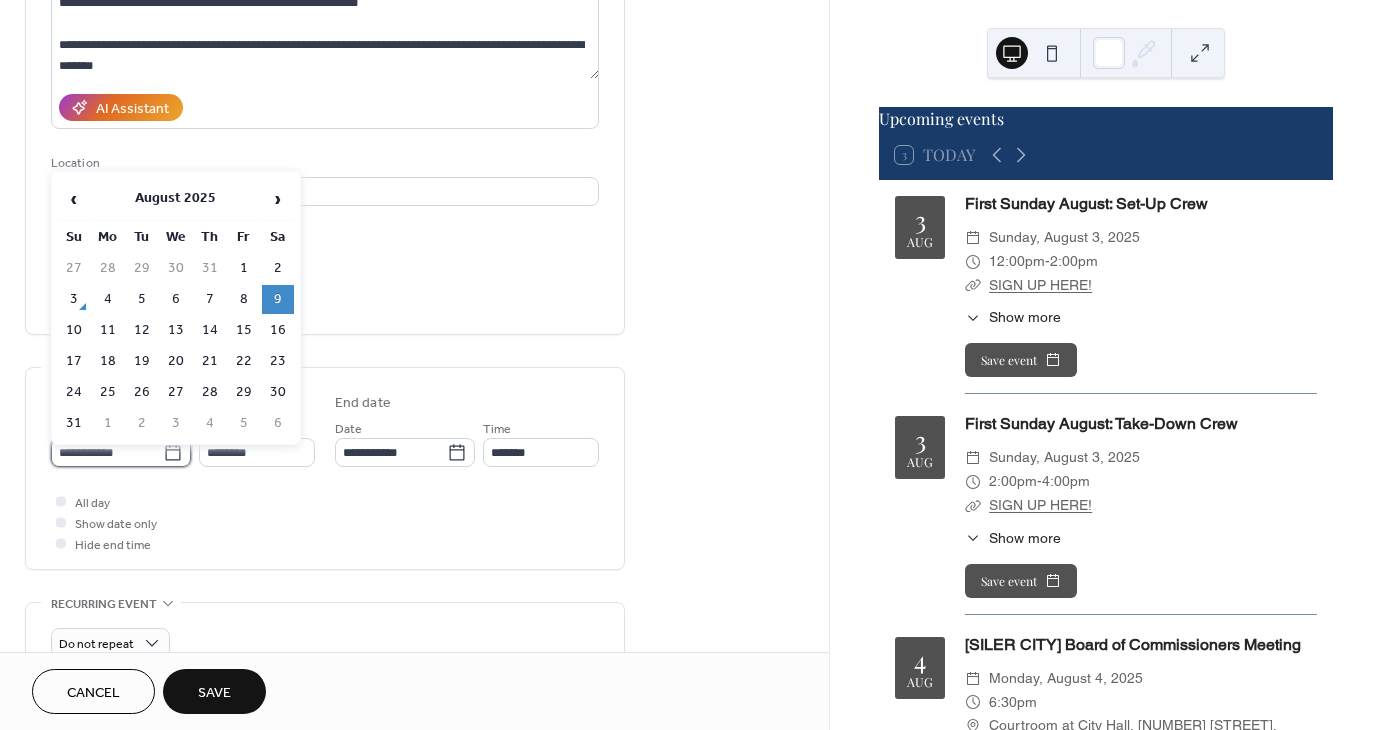 click on "**********" at bounding box center [107, 452] 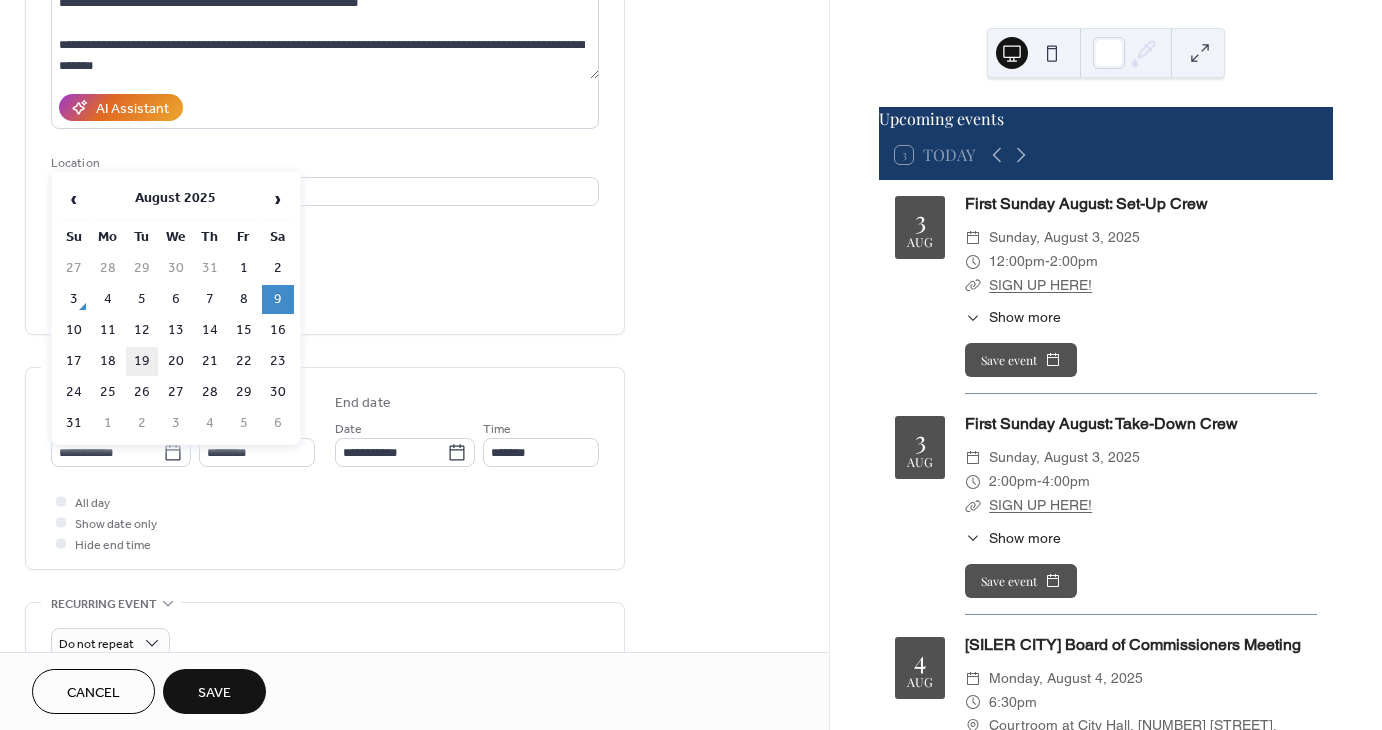 click on "19" at bounding box center [142, 361] 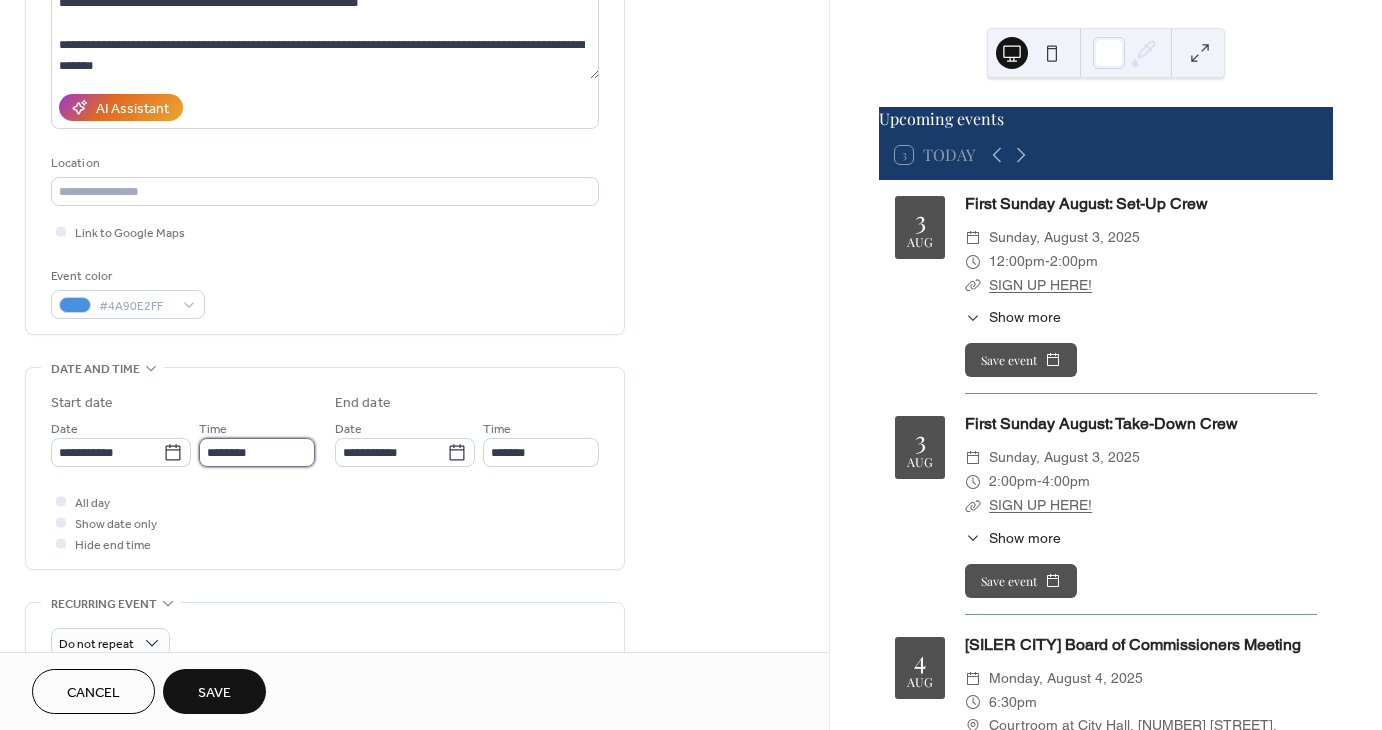 click on "********" at bounding box center (257, 452) 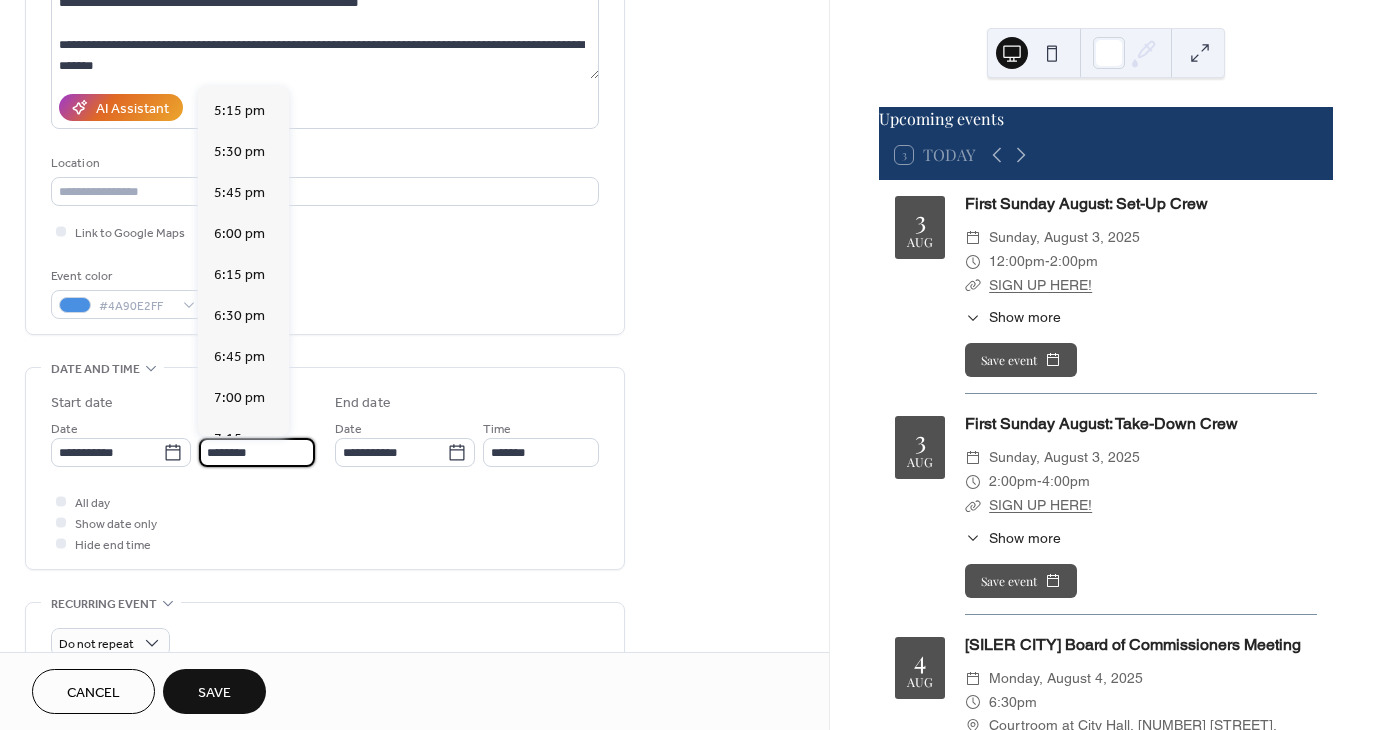 scroll, scrollTop: 2826, scrollLeft: 0, axis: vertical 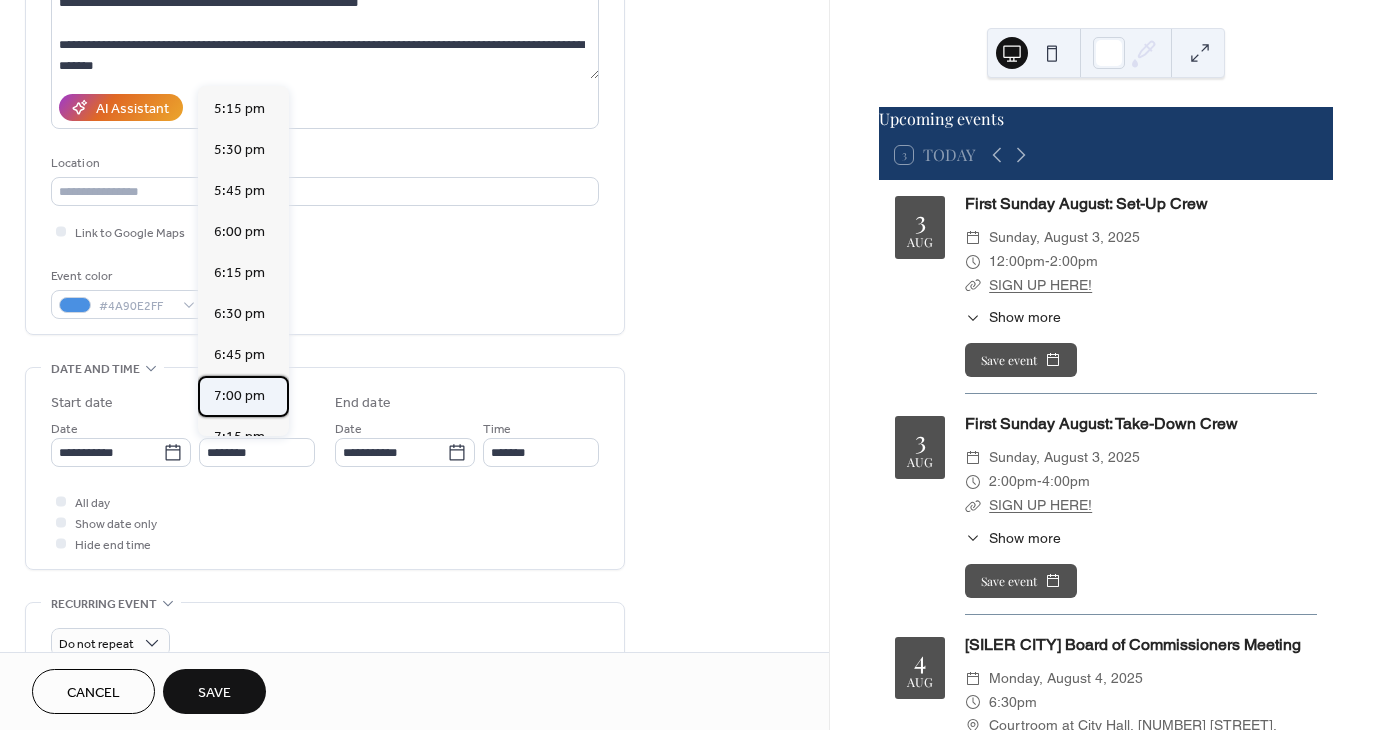 click on "7:00 pm" at bounding box center (239, 396) 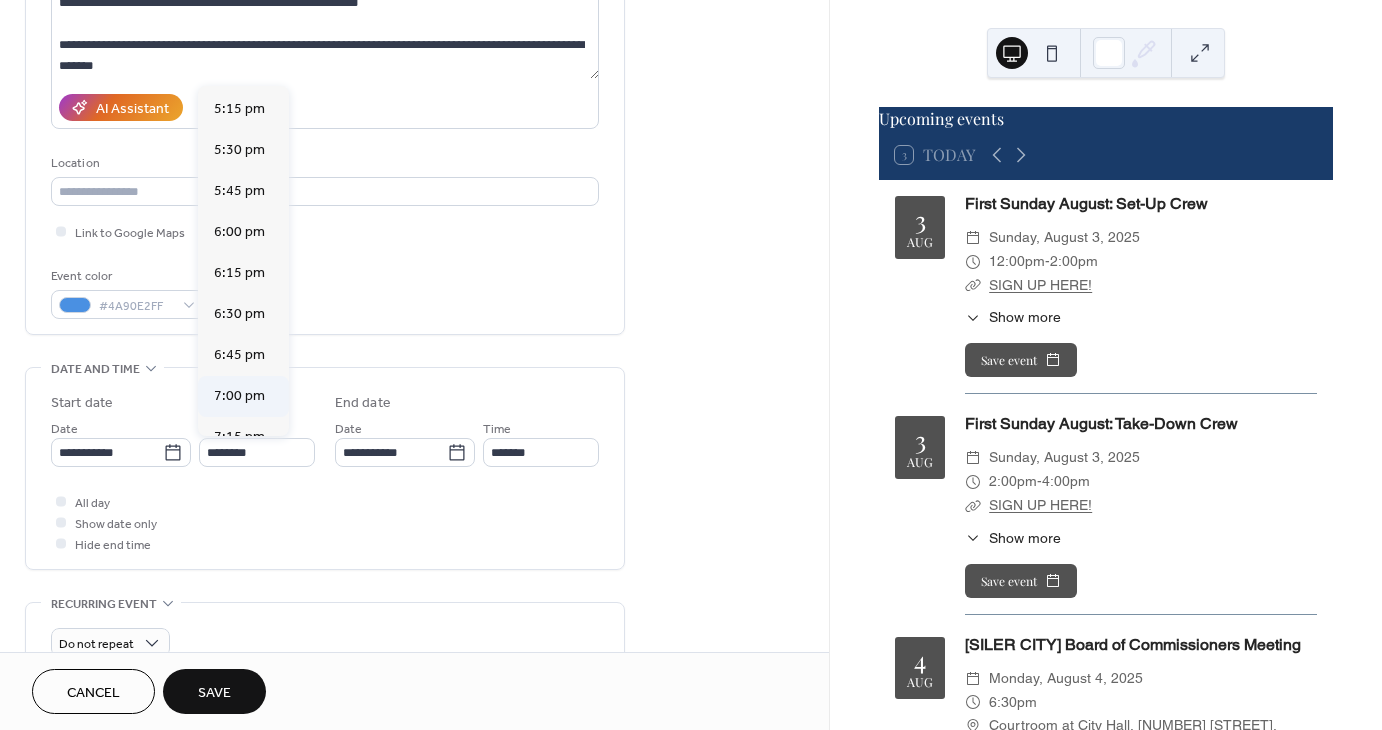 type on "*******" 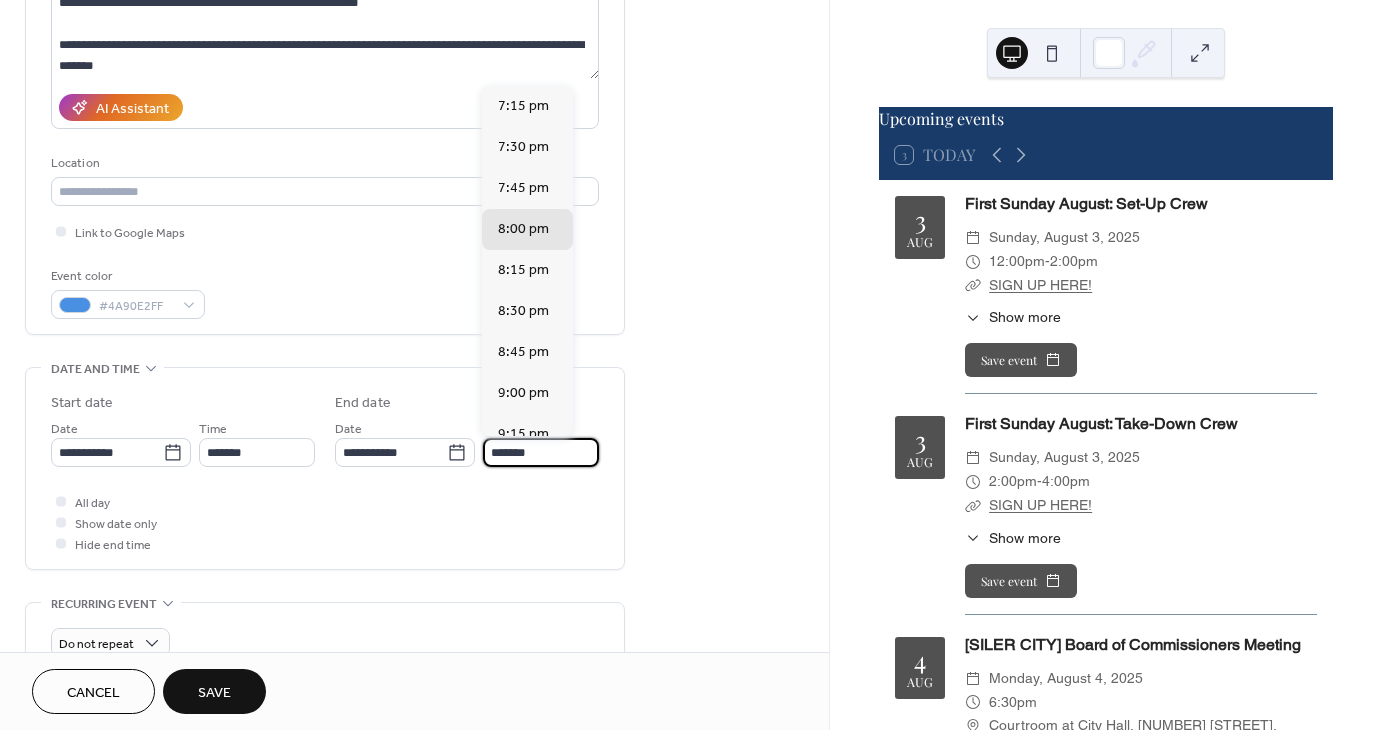 click on "*******" at bounding box center [541, 452] 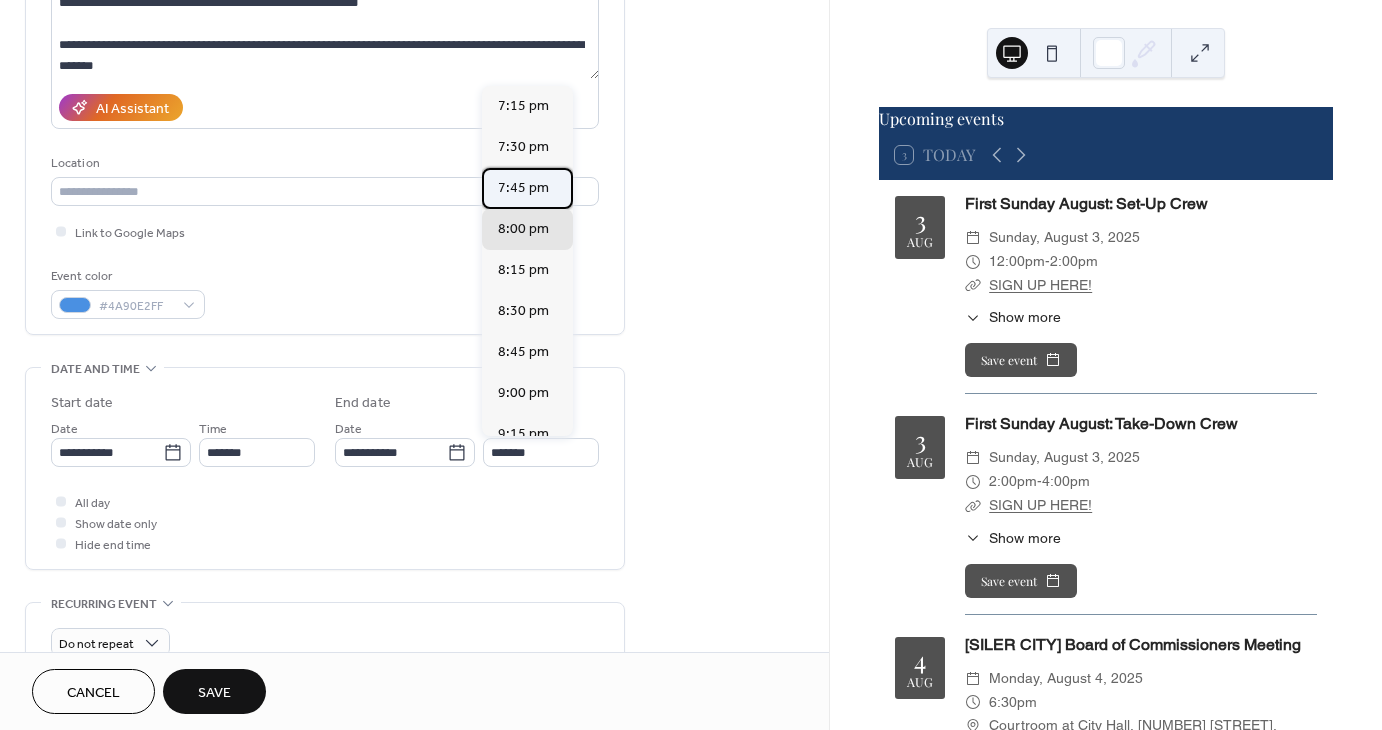 click on "7:45 pm" at bounding box center (523, 188) 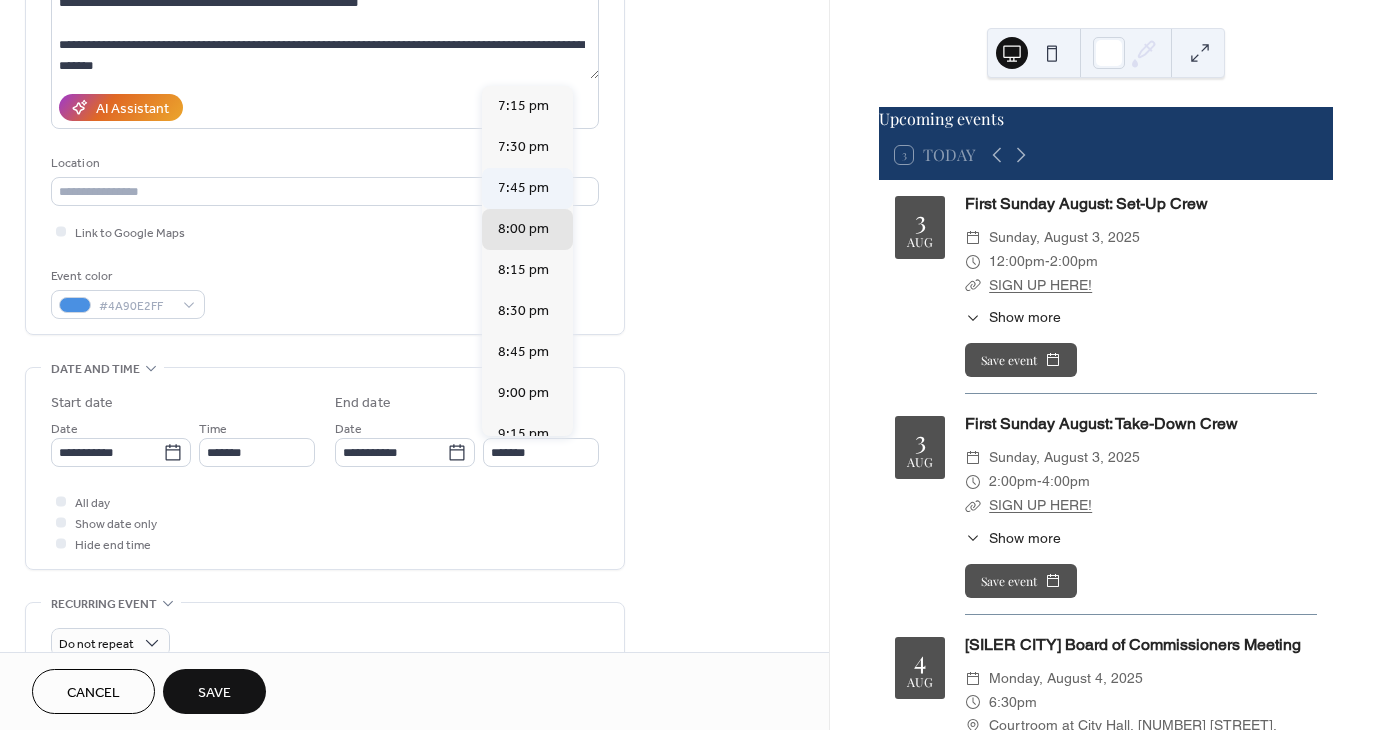 type on "*******" 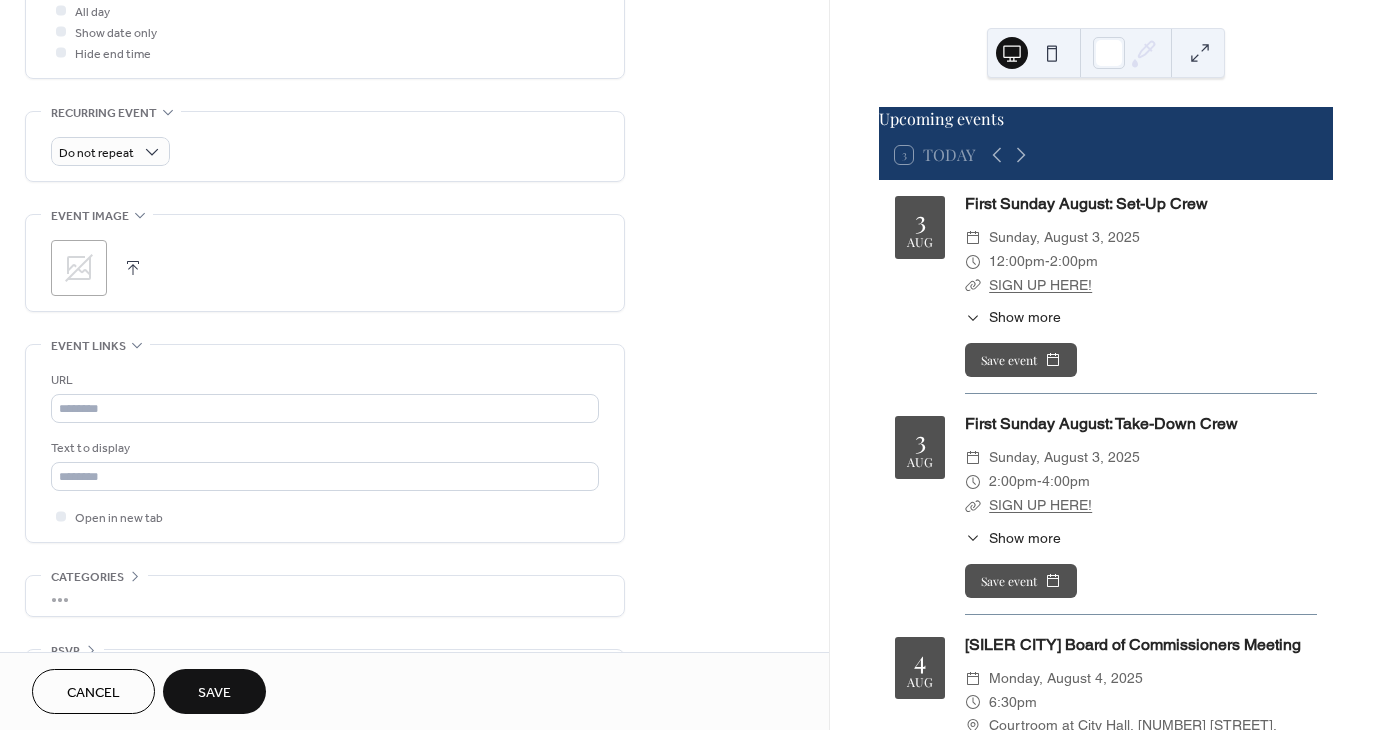 scroll, scrollTop: 776, scrollLeft: 0, axis: vertical 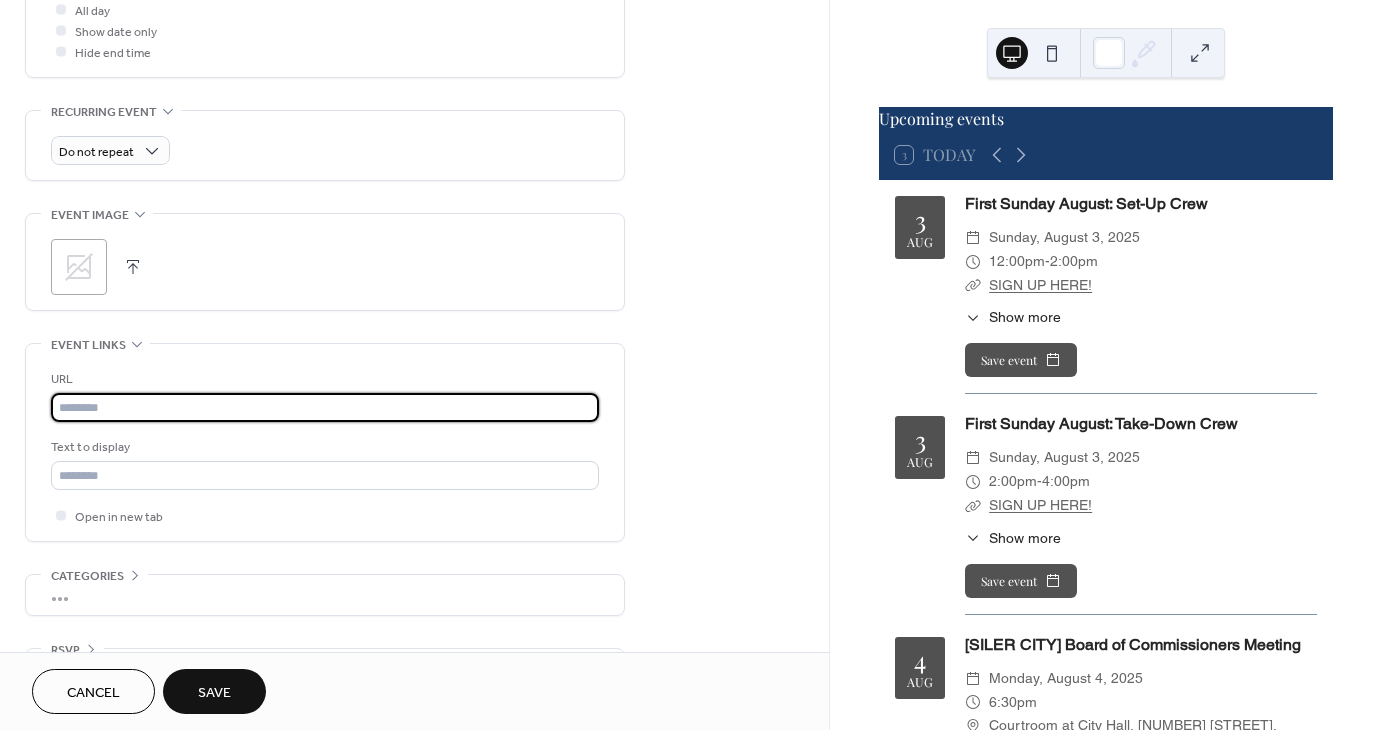 click at bounding box center (325, 407) 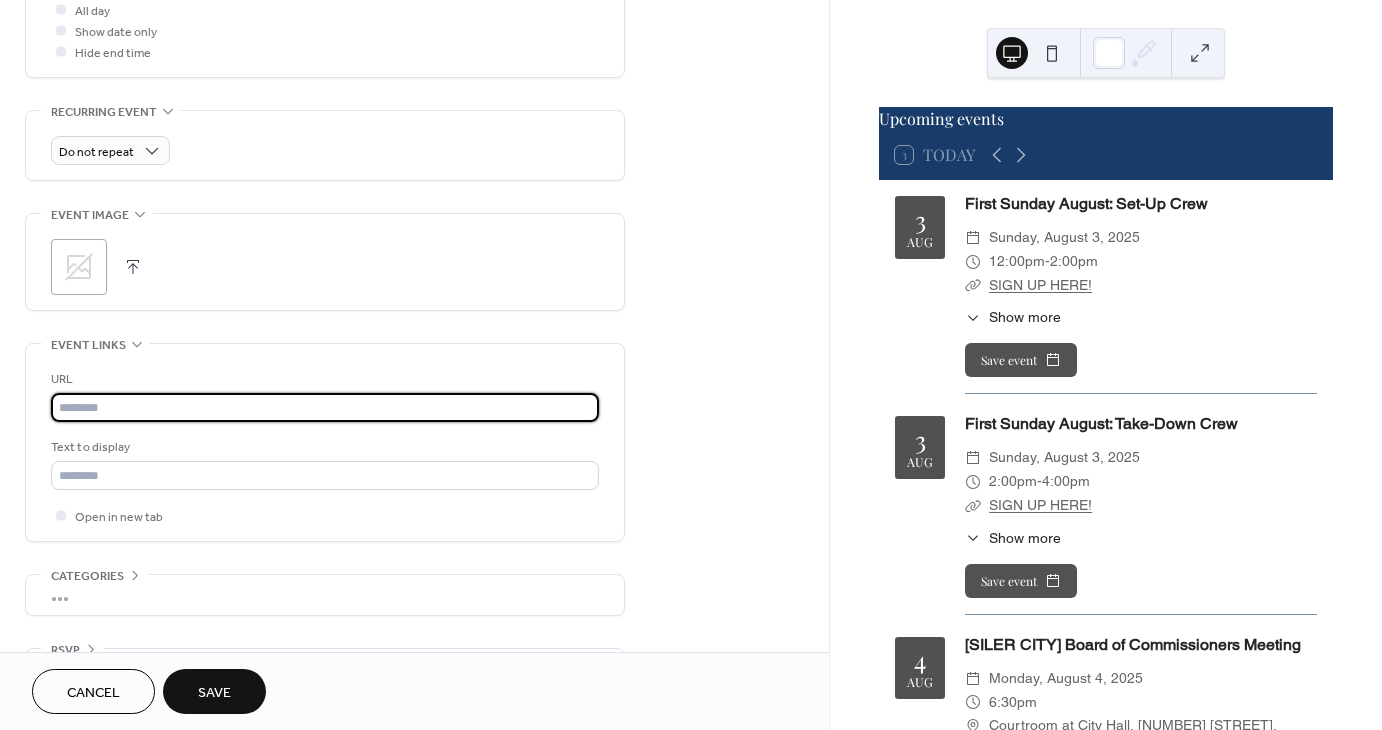 paste on "**********" 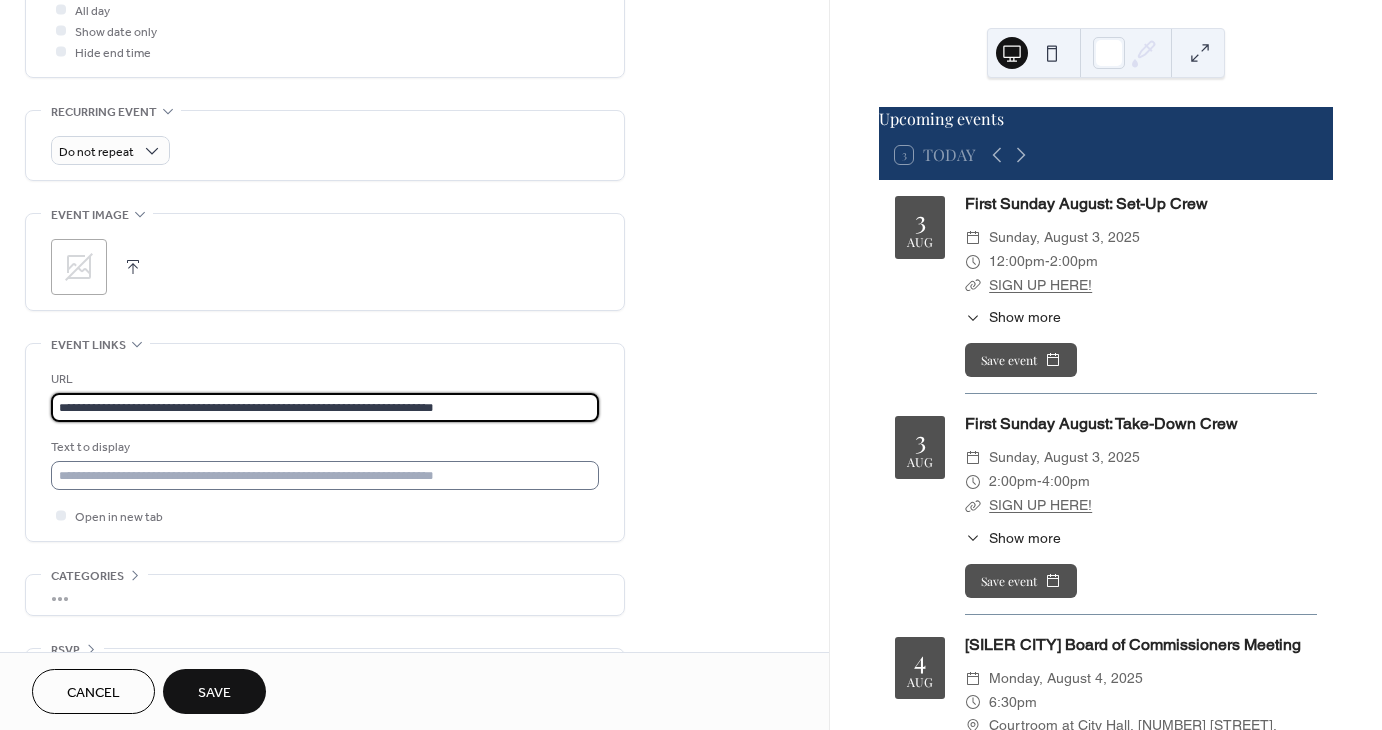 type on "**********" 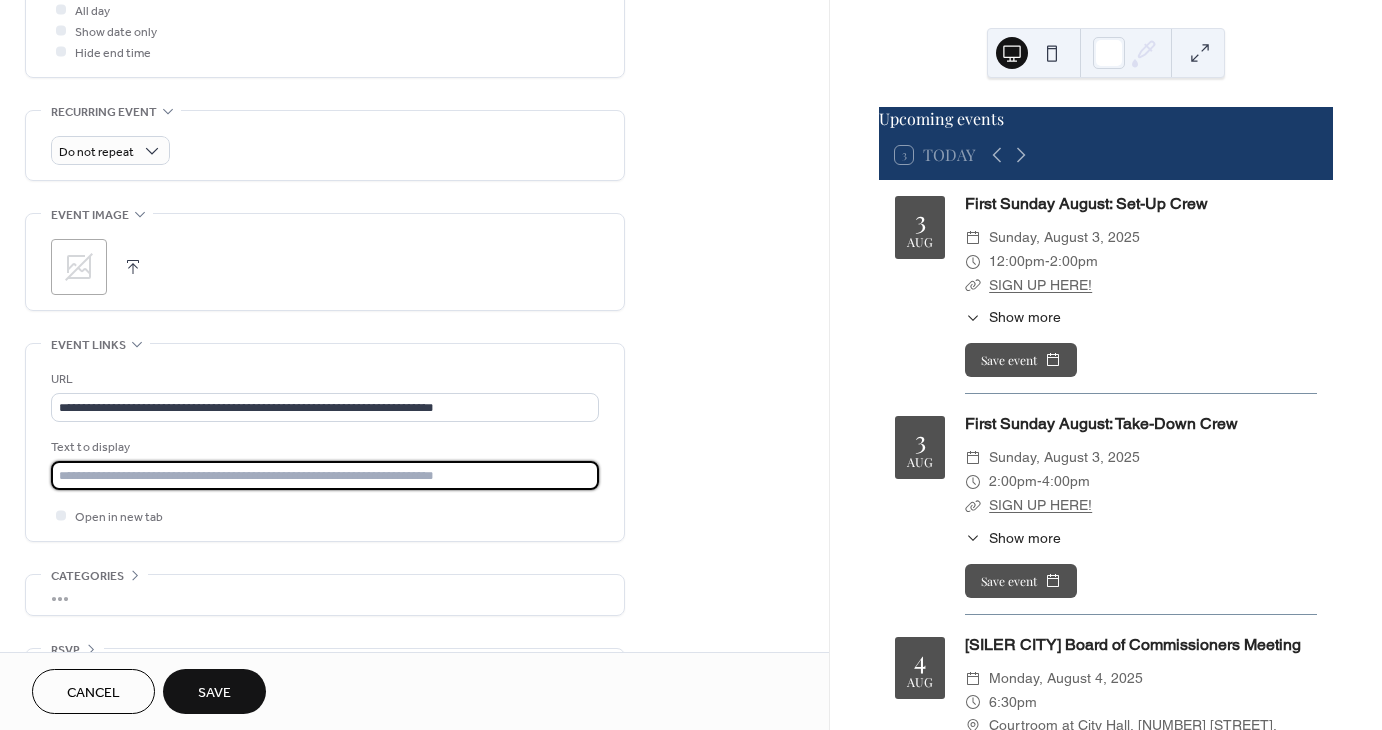 click at bounding box center (325, 475) 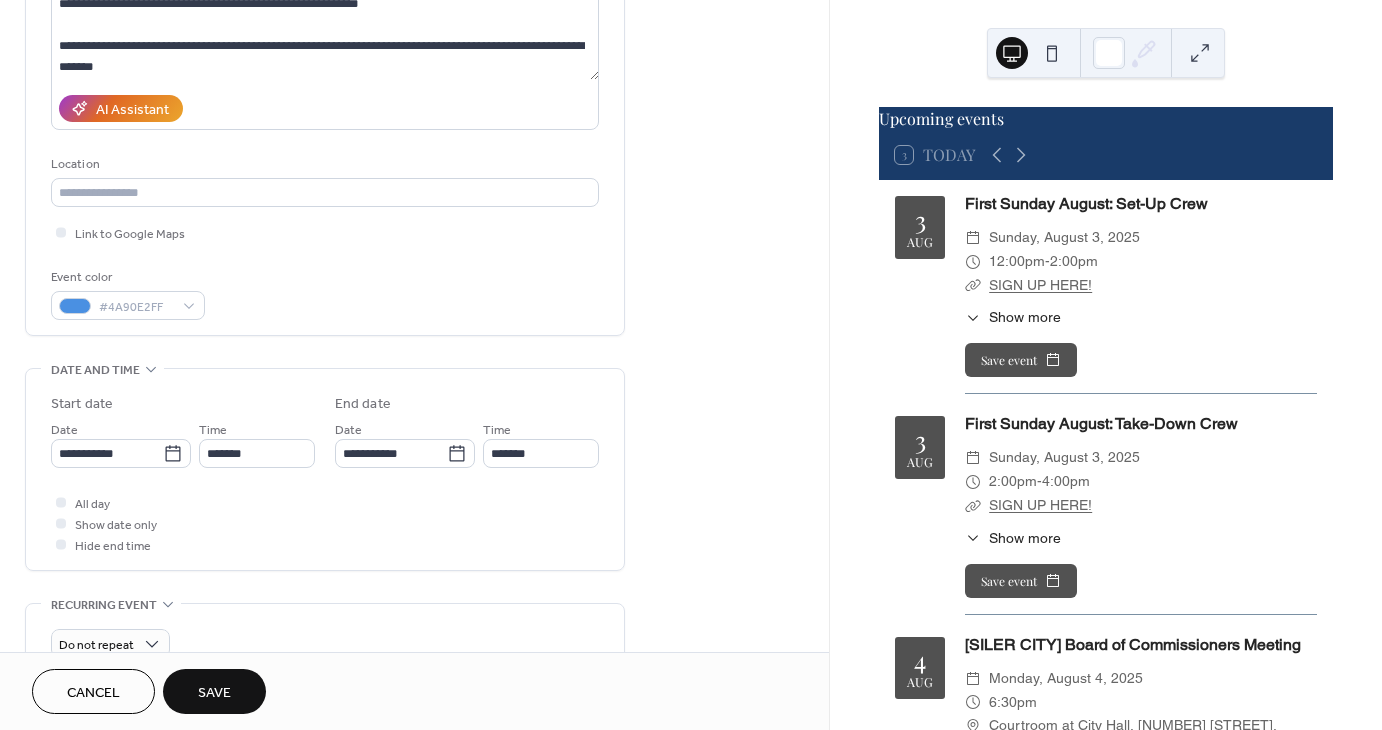 scroll, scrollTop: 282, scrollLeft: 0, axis: vertical 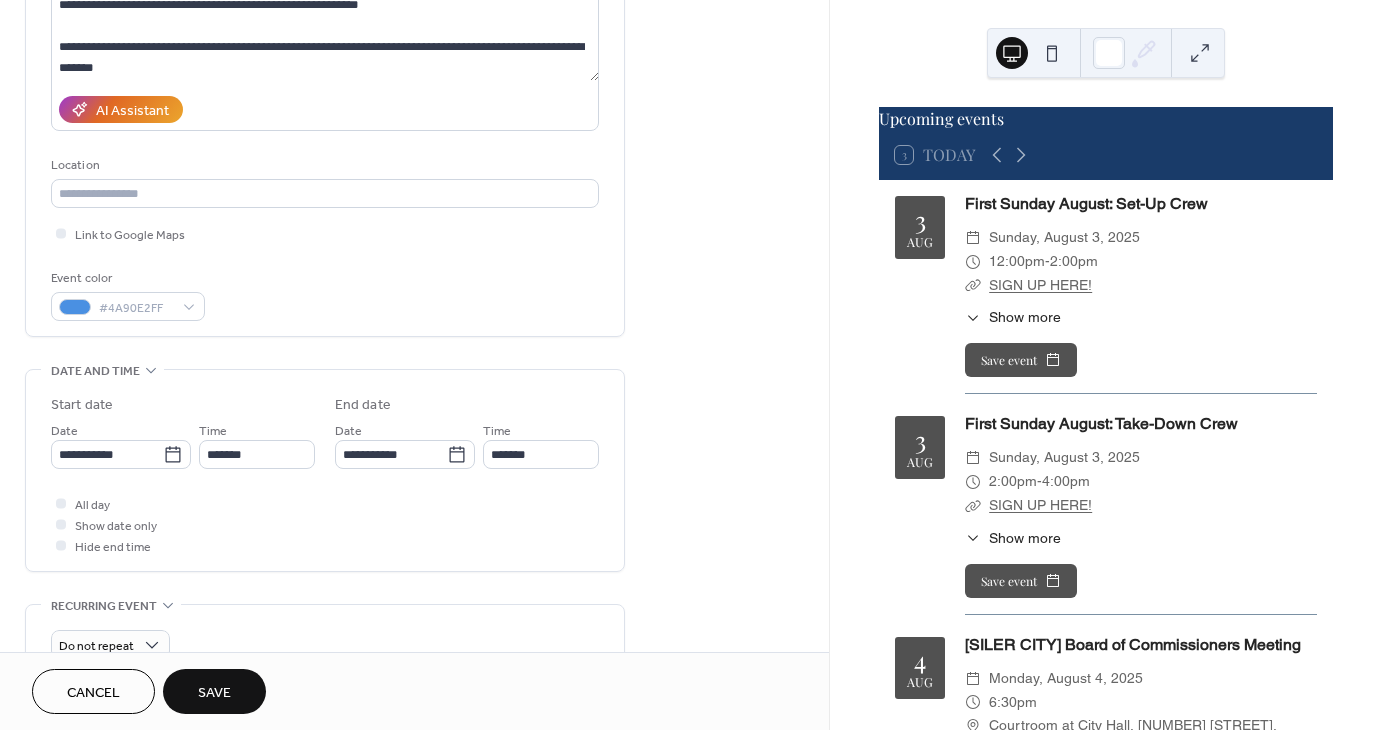 type on "**********" 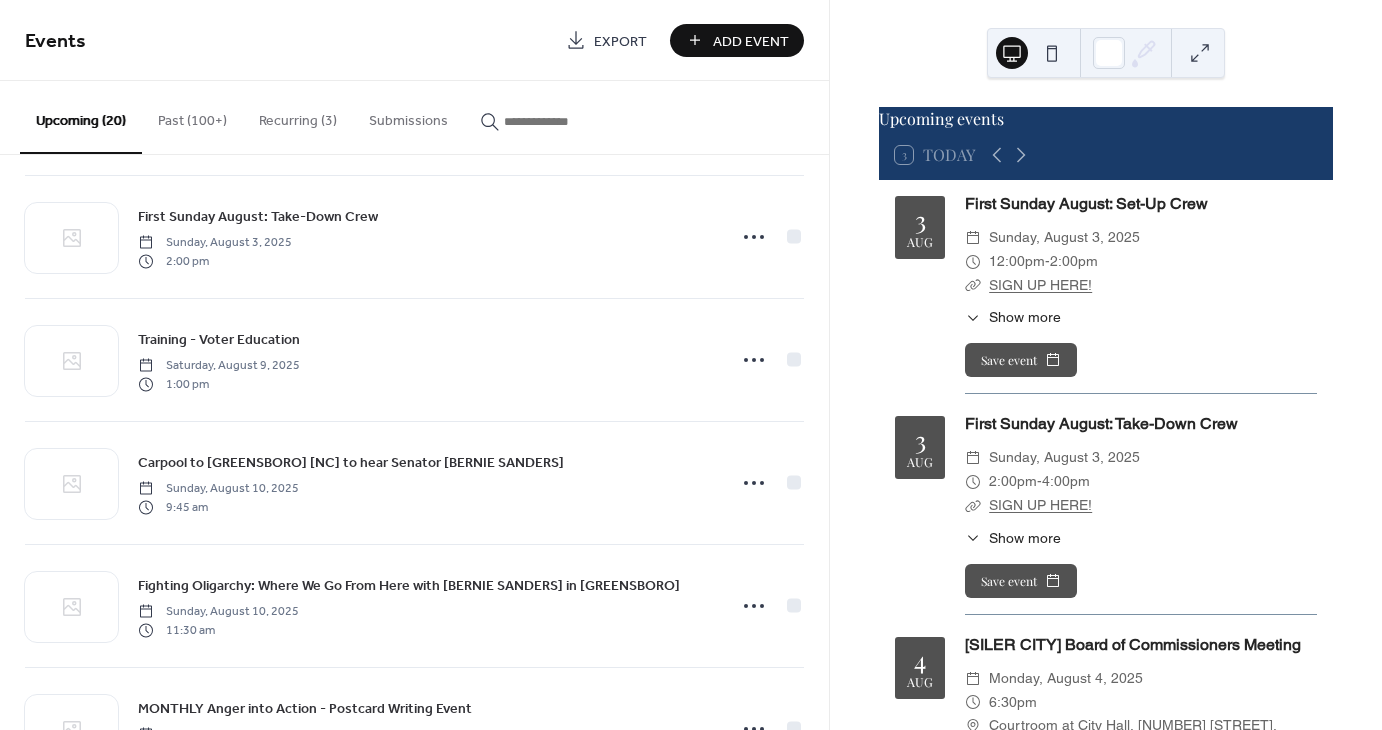 scroll, scrollTop: 134, scrollLeft: 0, axis: vertical 